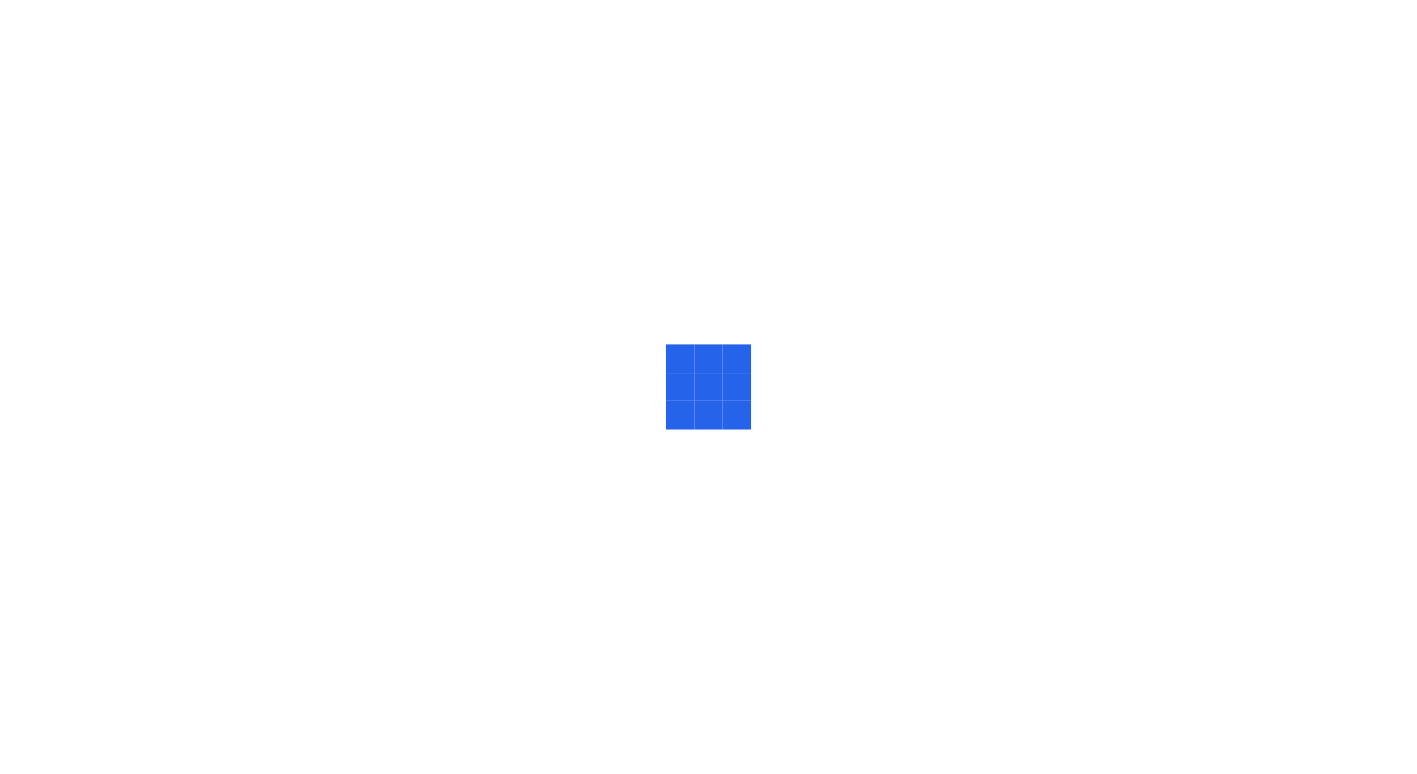 scroll, scrollTop: 0, scrollLeft: 0, axis: both 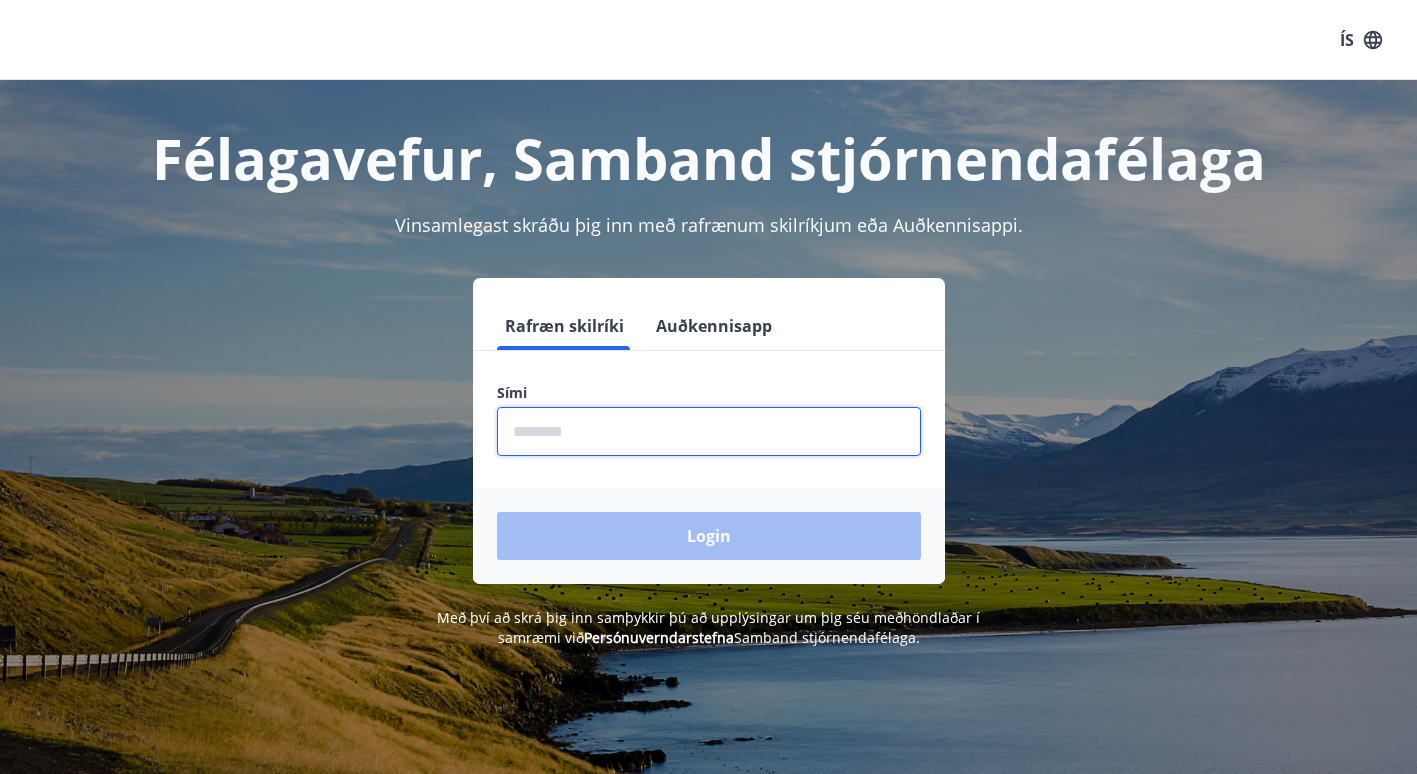 click at bounding box center (709, 431) 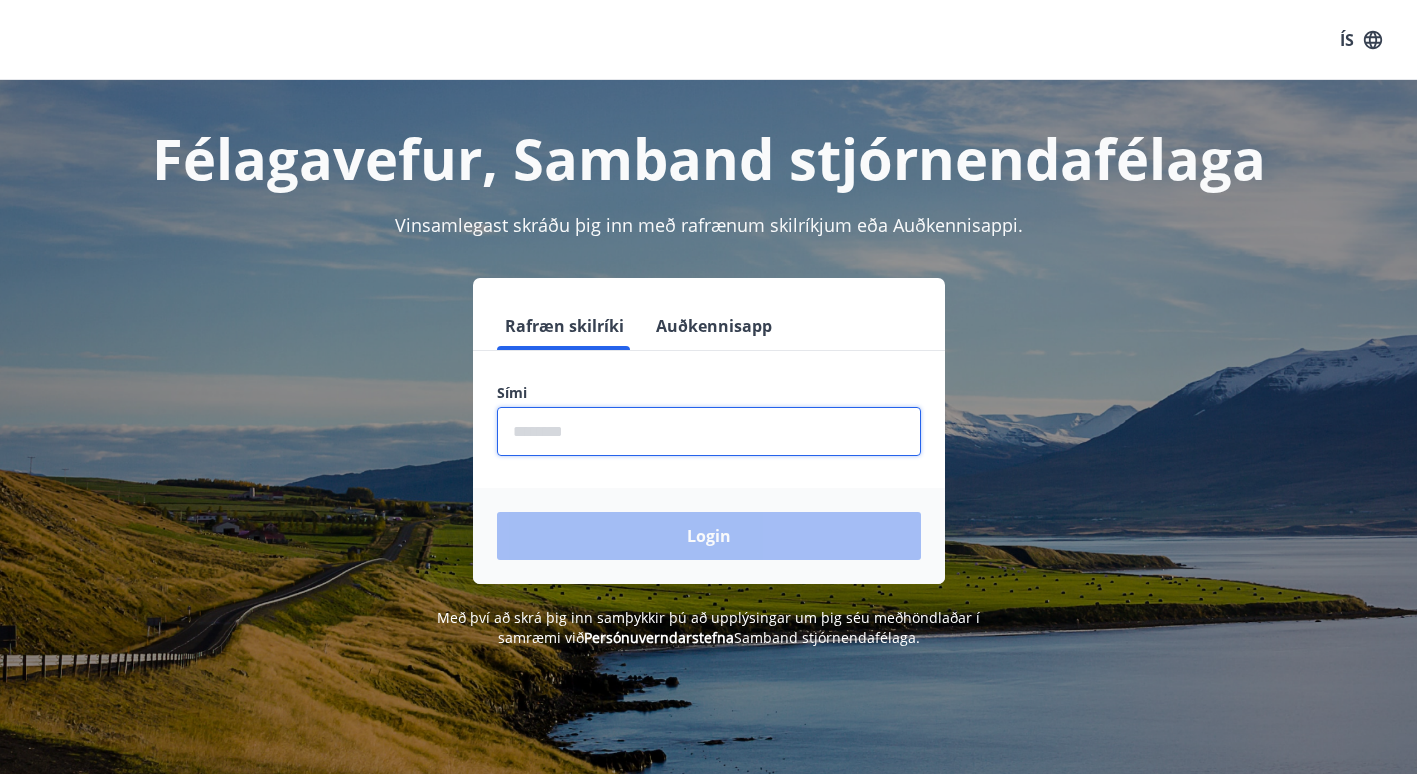 type on "********" 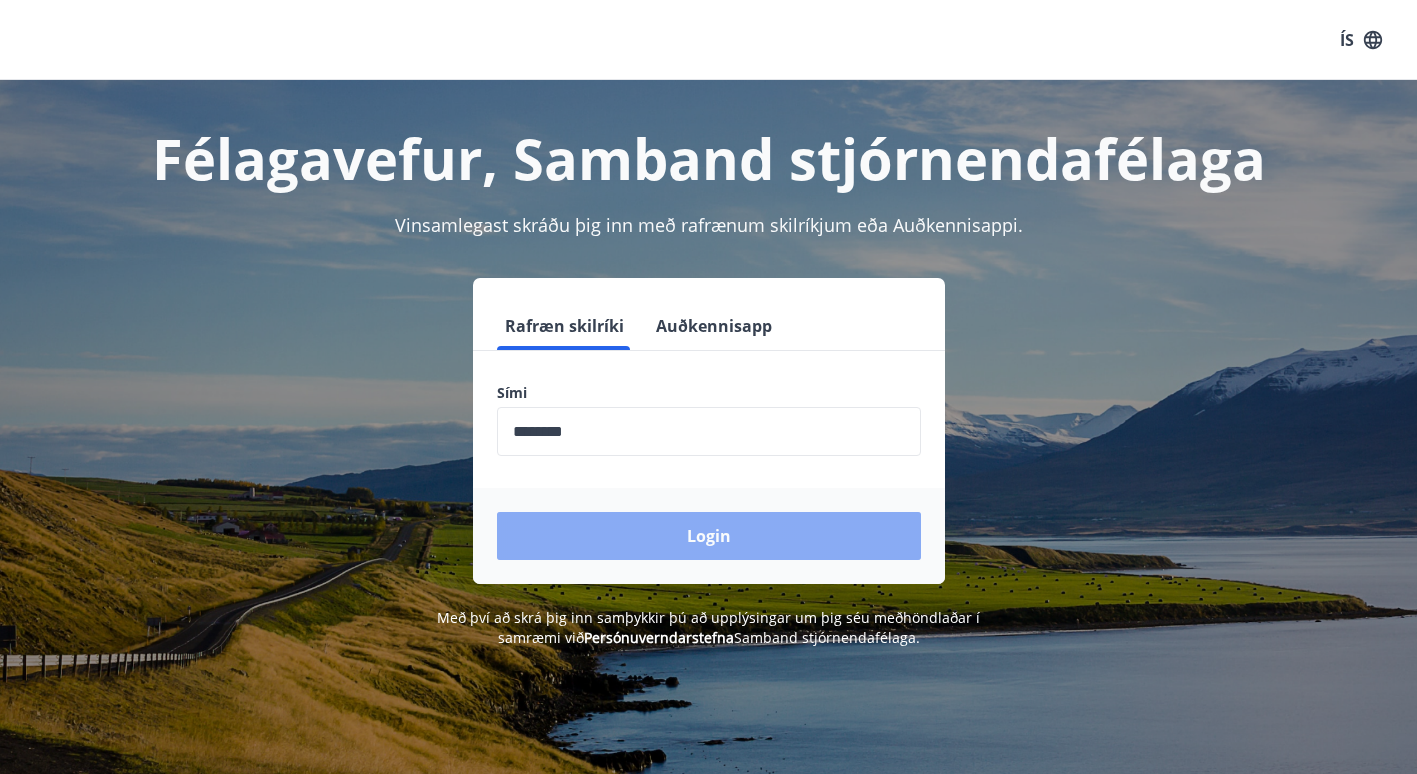 click on "Login" at bounding box center [709, 536] 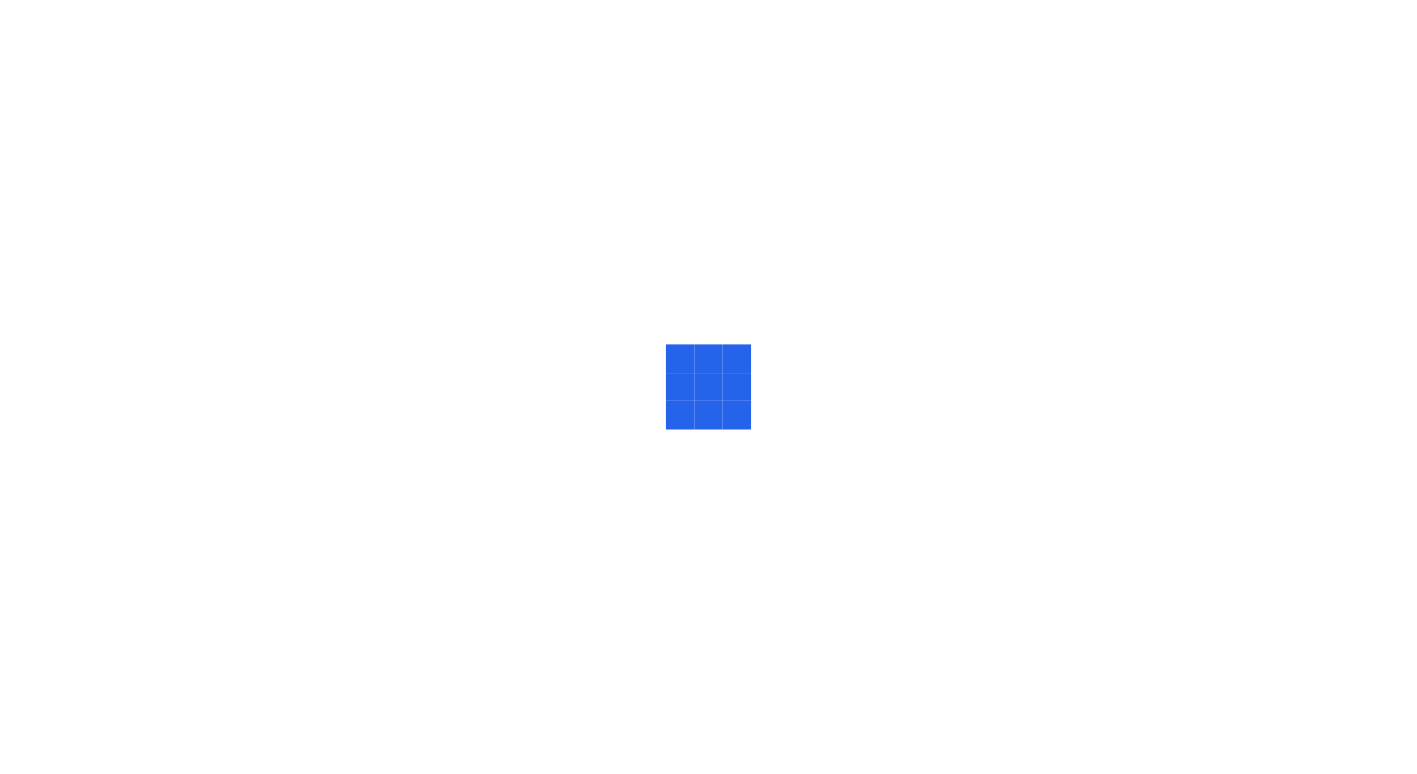 scroll, scrollTop: 0, scrollLeft: 0, axis: both 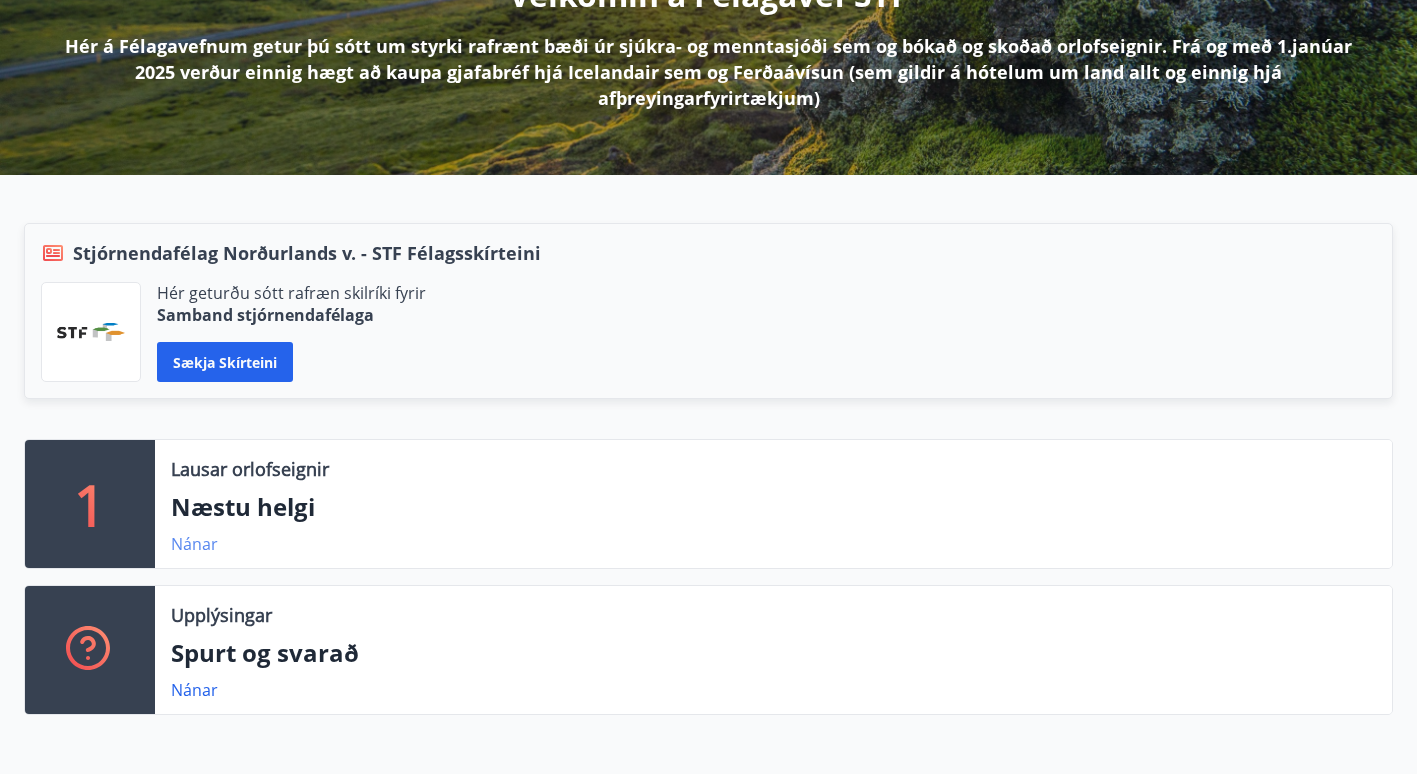 click on "Nánar" at bounding box center [194, 544] 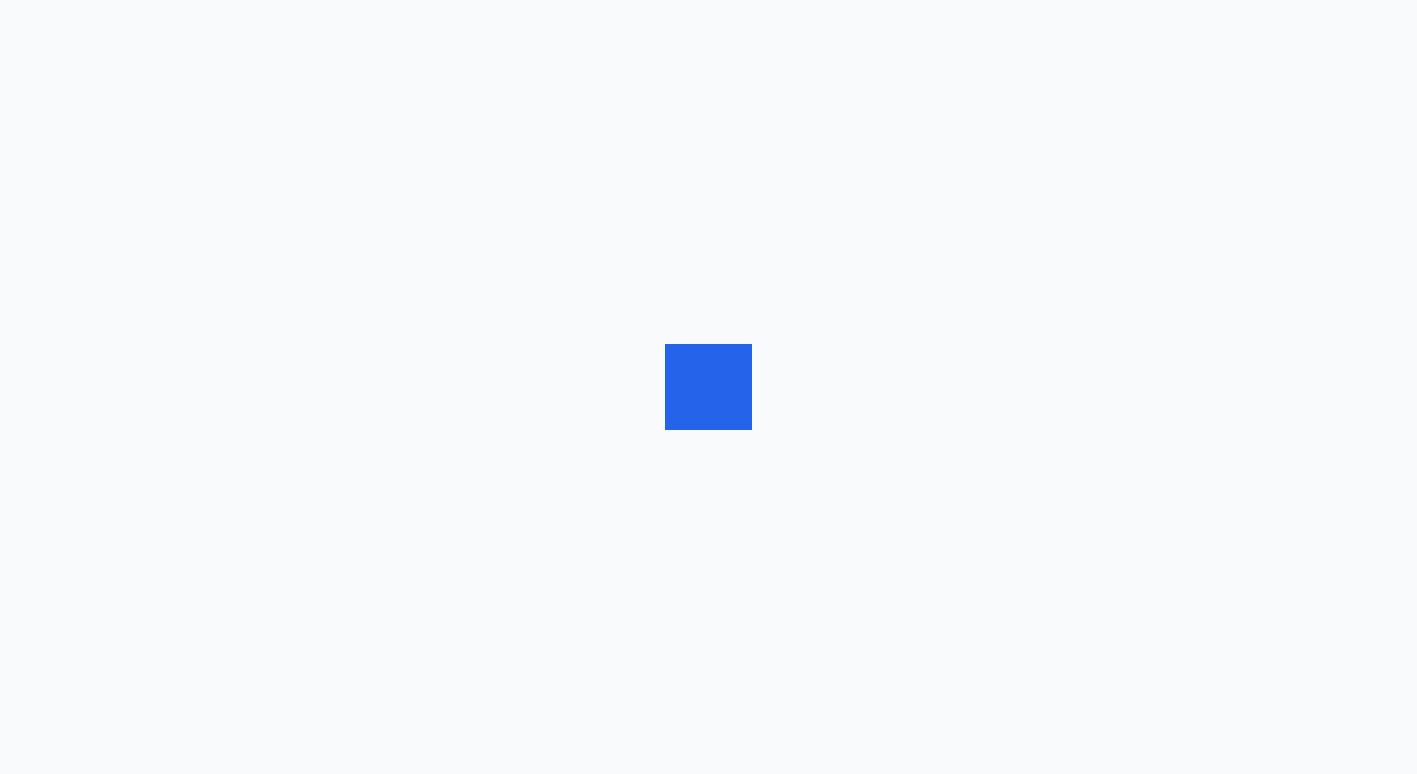 scroll, scrollTop: 0, scrollLeft: 0, axis: both 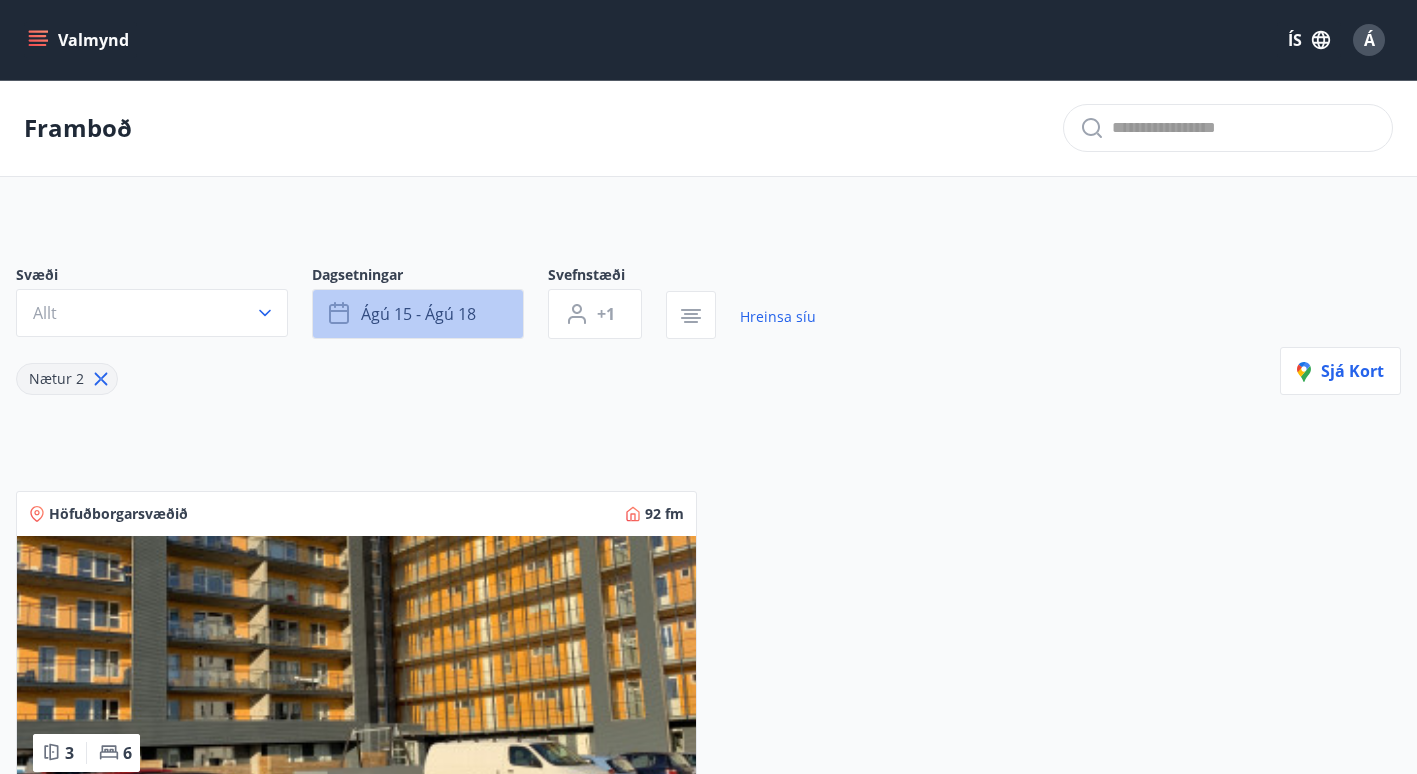 click on "ágú 15 - ágú 18" at bounding box center [418, 314] 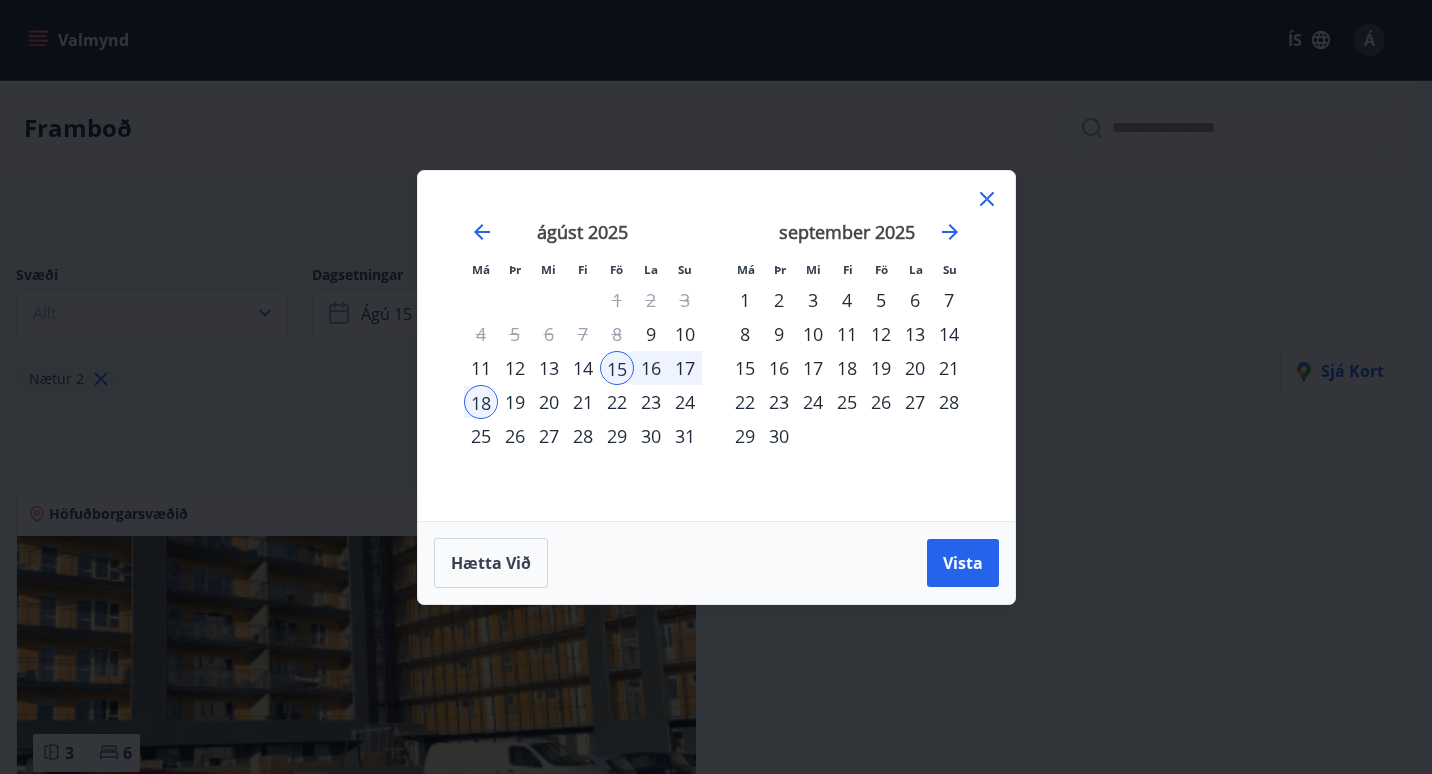 click on "14" at bounding box center [583, 368] 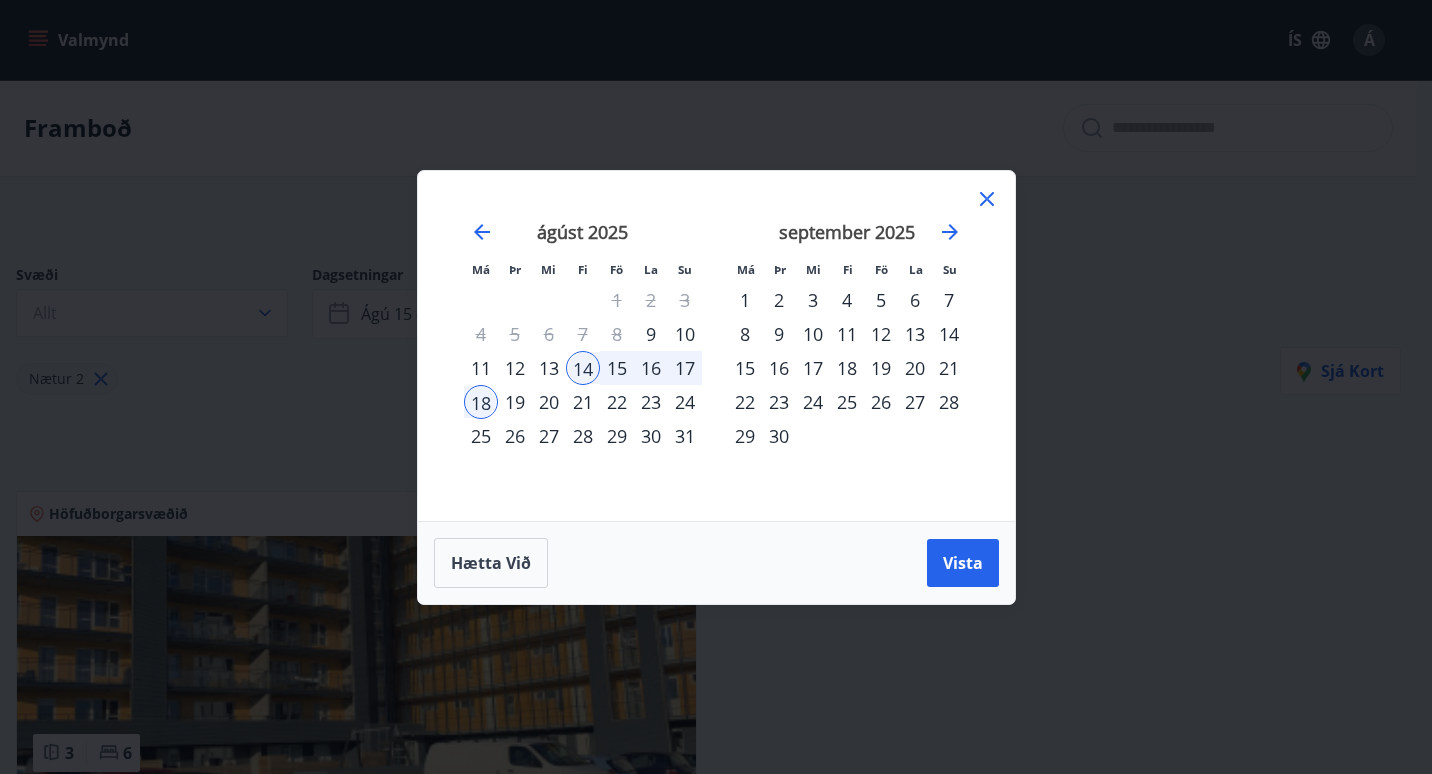 click on "17" at bounding box center (685, 368) 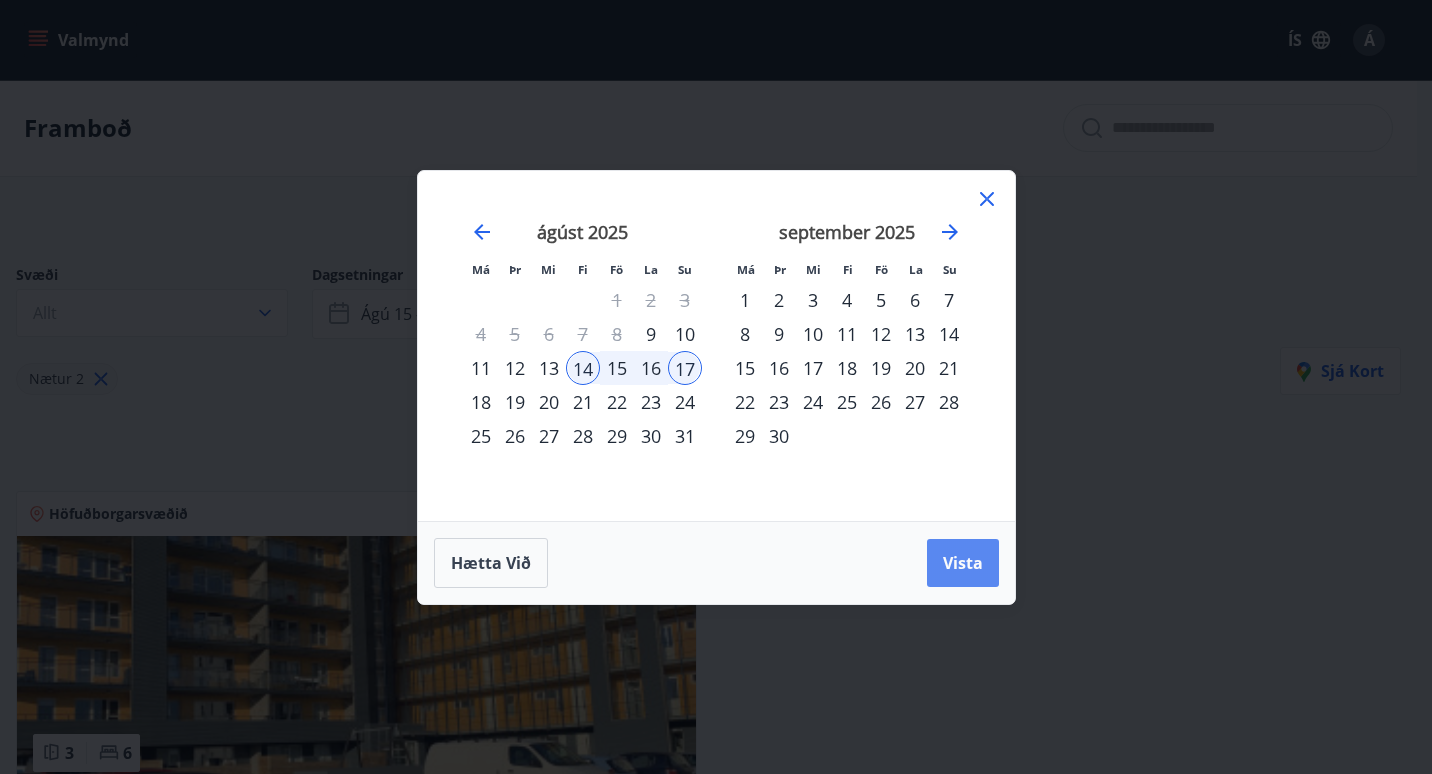 click on "Vista" at bounding box center [963, 563] 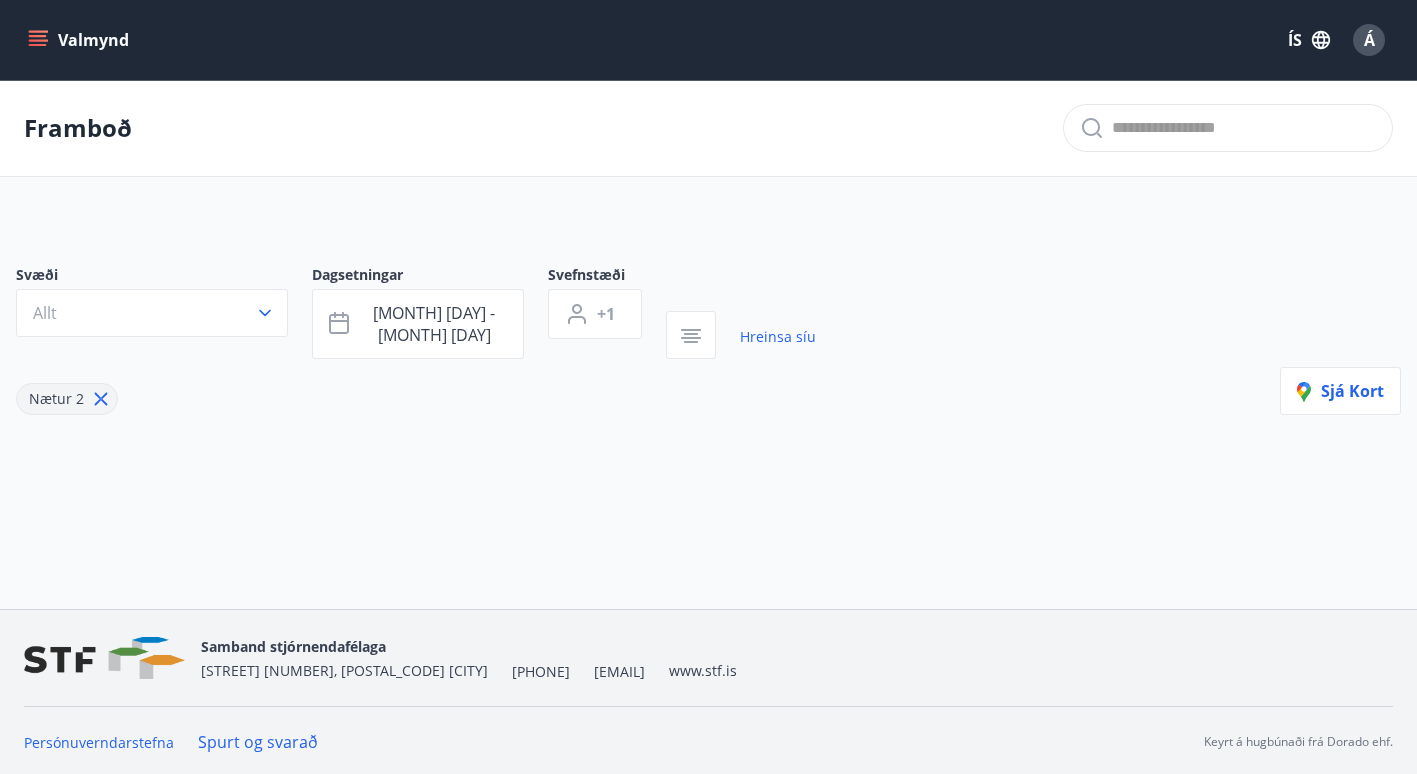 scroll, scrollTop: 0, scrollLeft: 0, axis: both 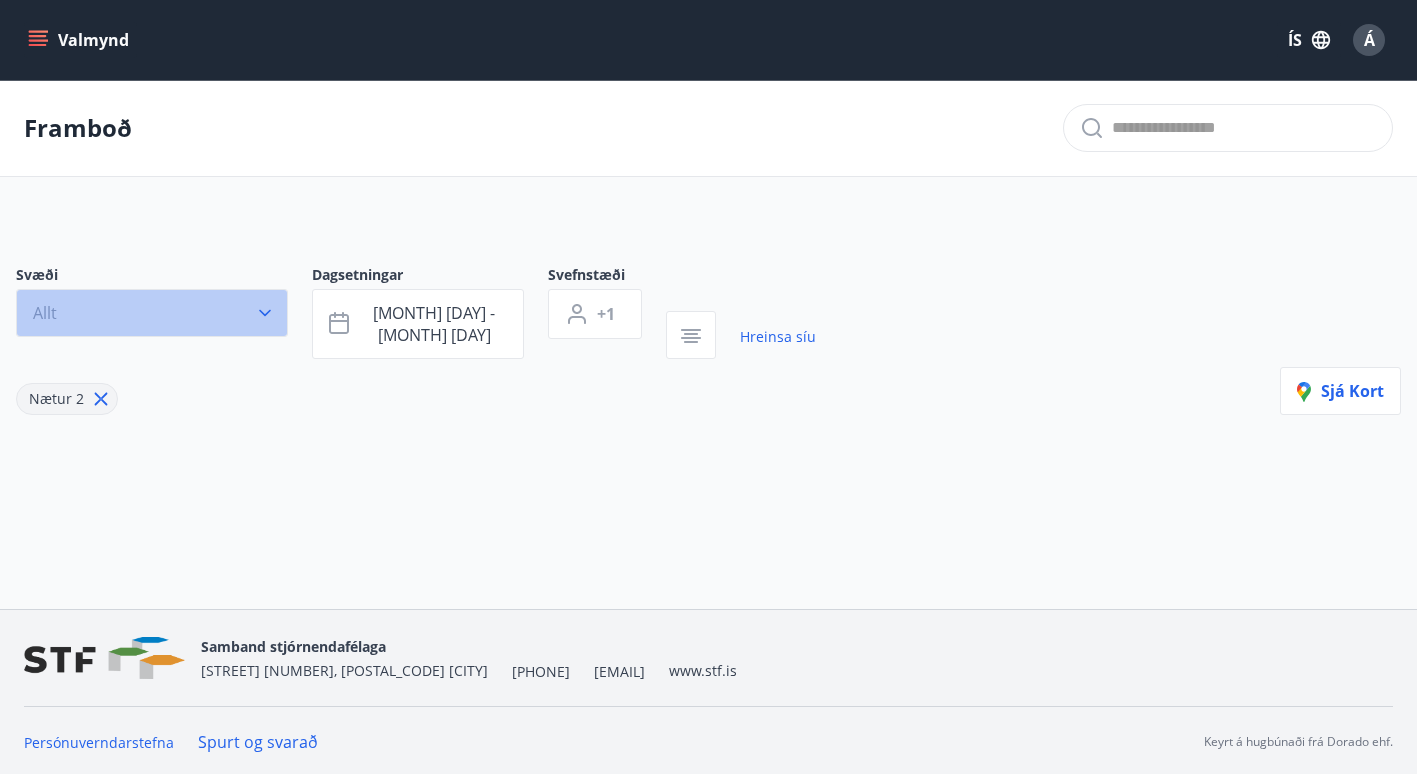 click 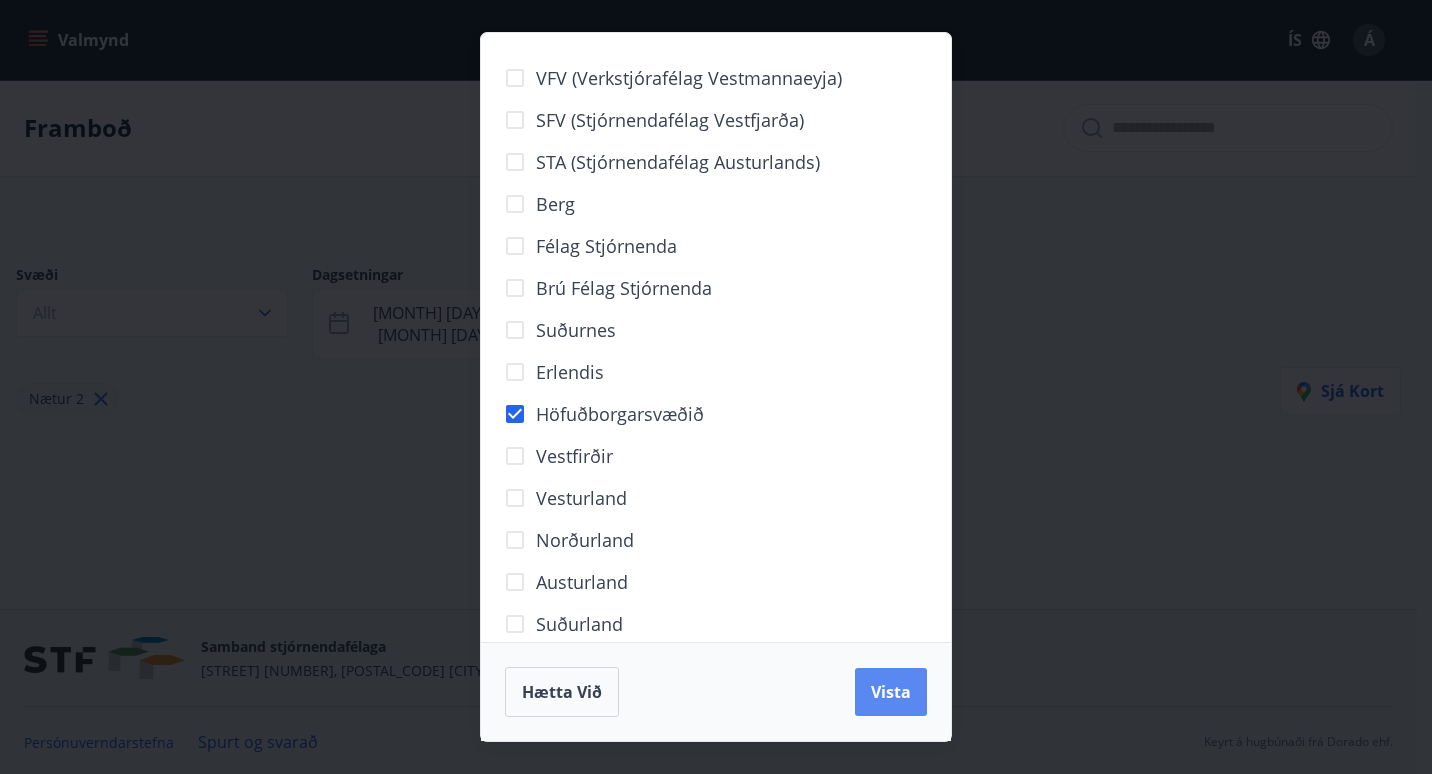 click on "Vista" at bounding box center [891, 692] 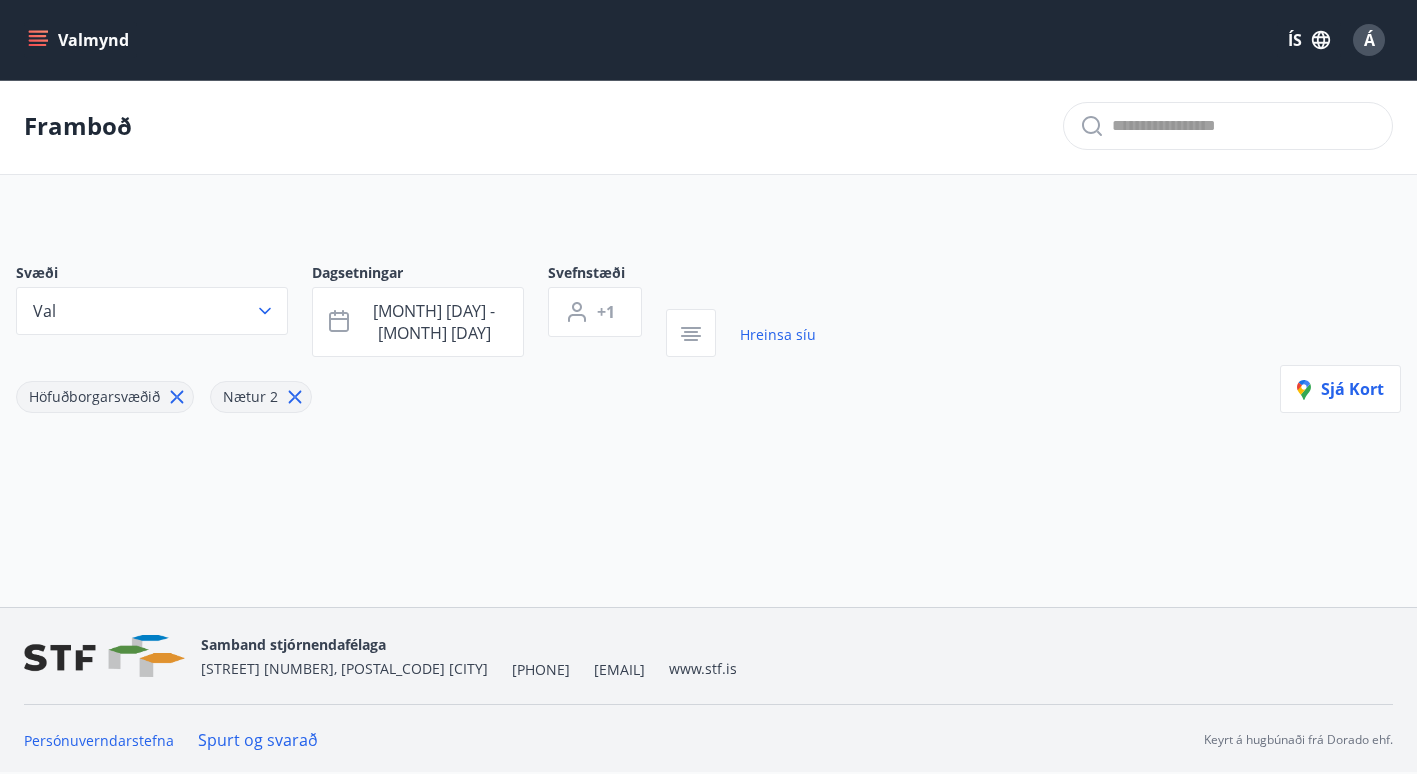 scroll, scrollTop: 3, scrollLeft: 0, axis: vertical 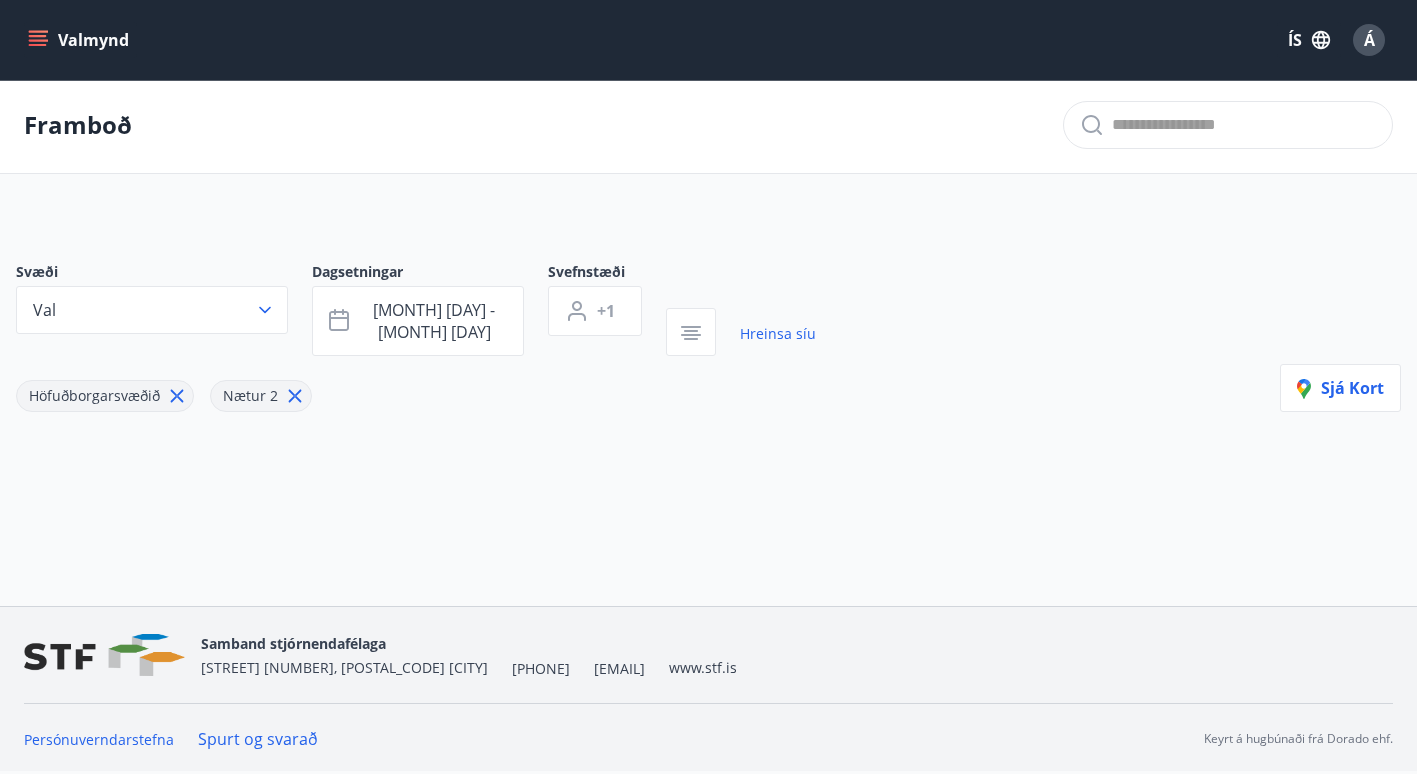 click 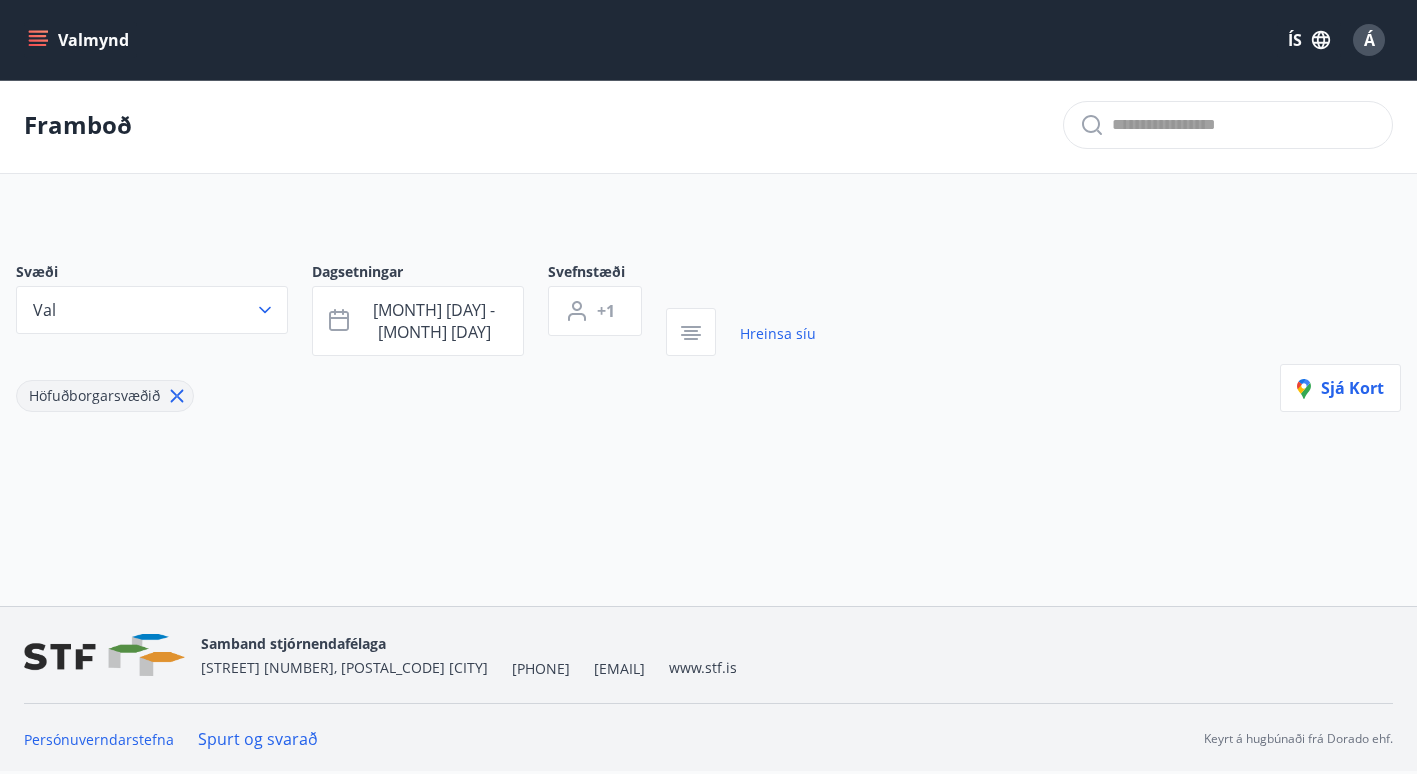 type on "*" 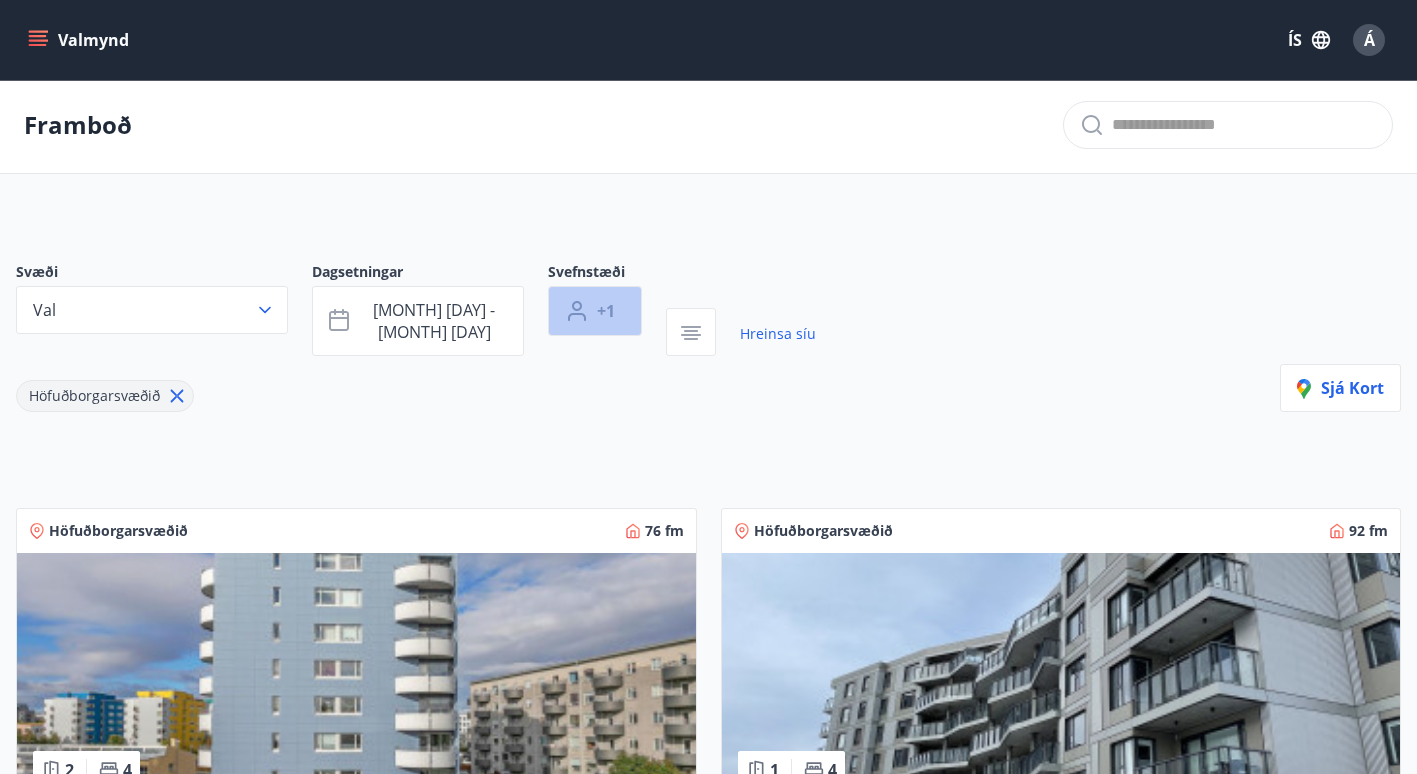 click on "+1" at bounding box center (606, 311) 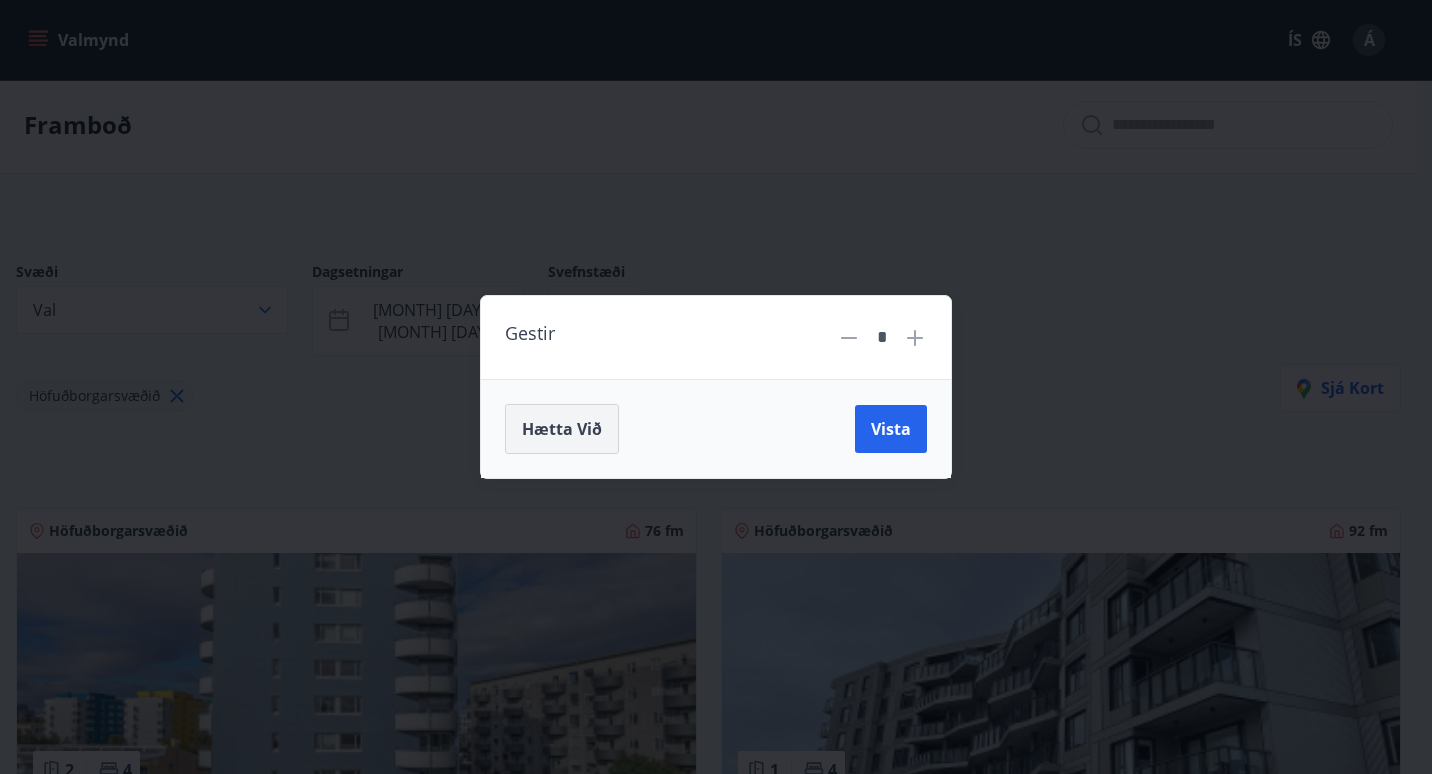 click on "Hætta við" at bounding box center (562, 429) 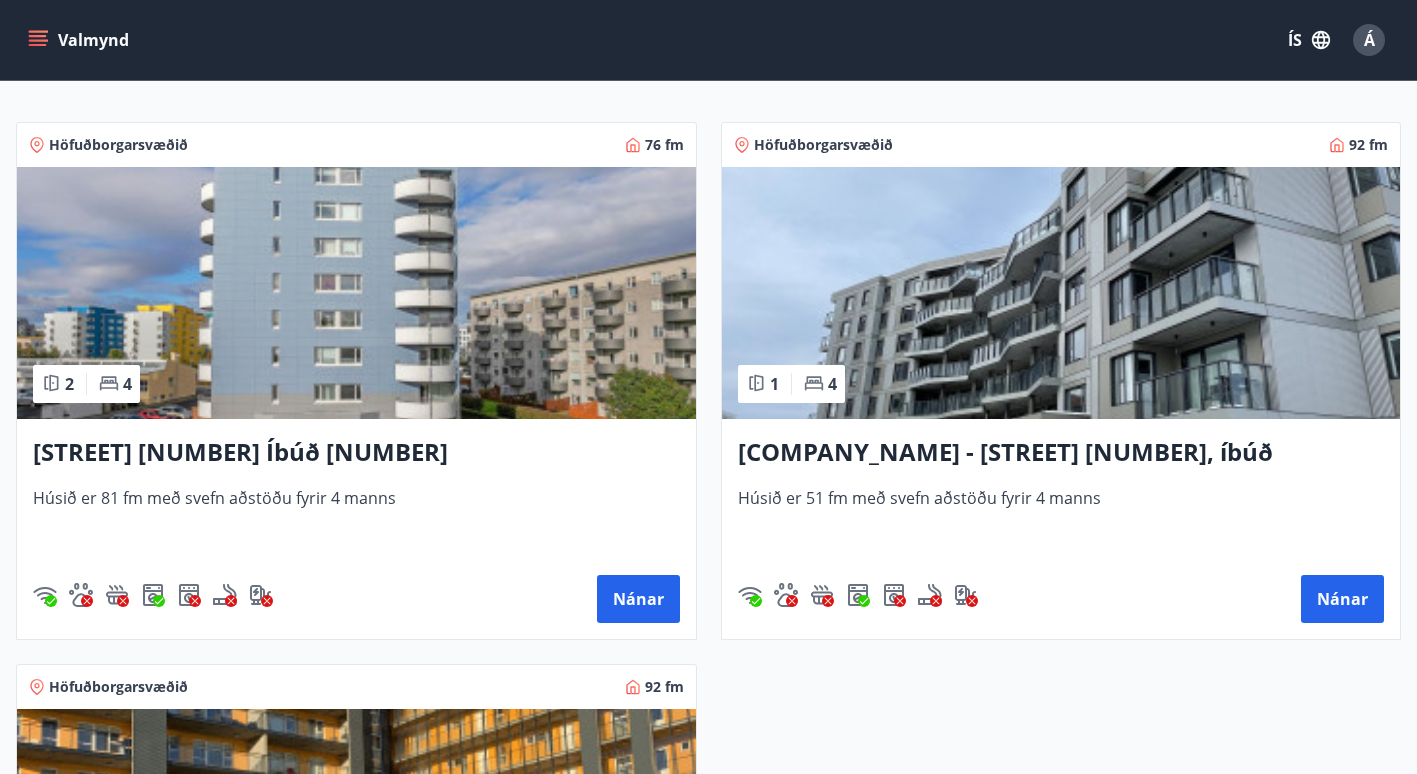 scroll, scrollTop: 303, scrollLeft: 0, axis: vertical 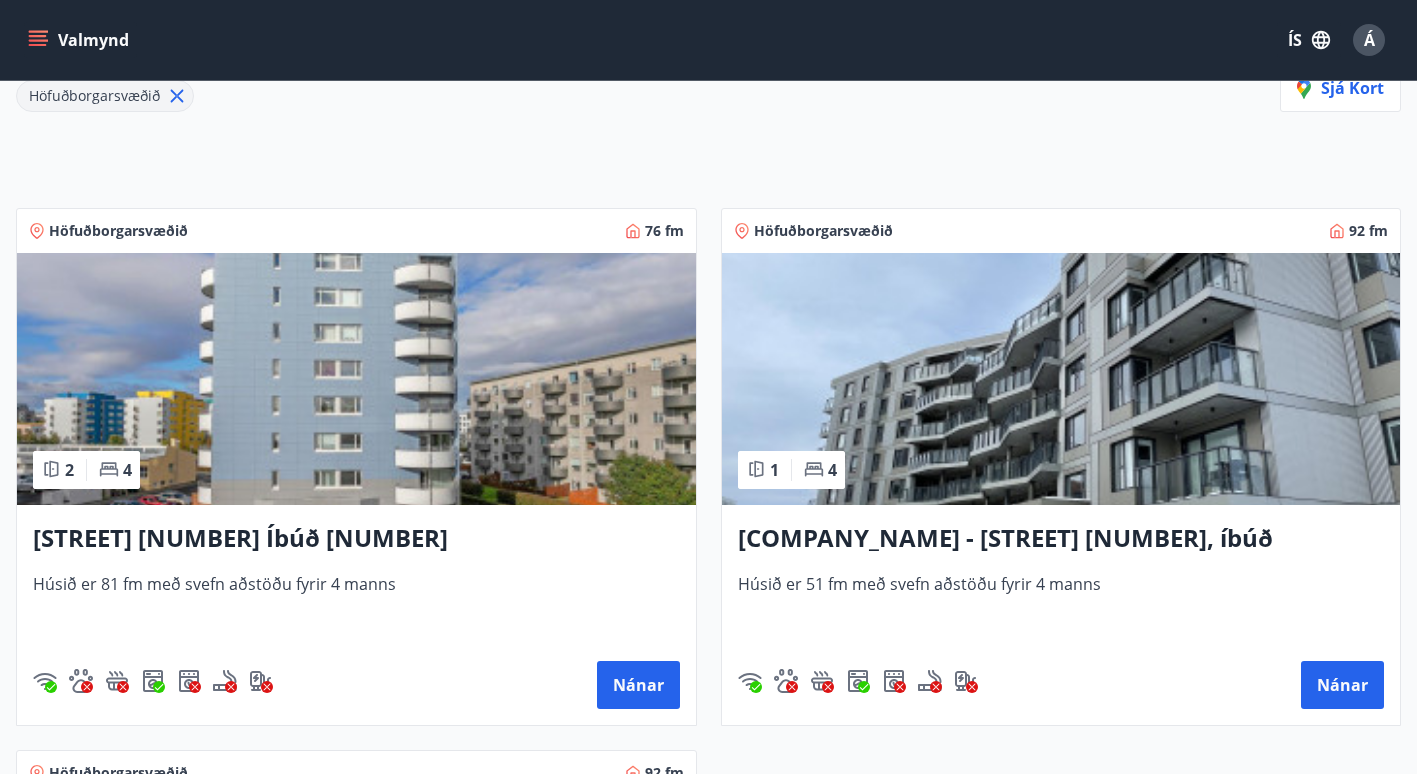 click on "Berg - [STREET] [NUMBER], íbúð 406" at bounding box center (1061, 539) 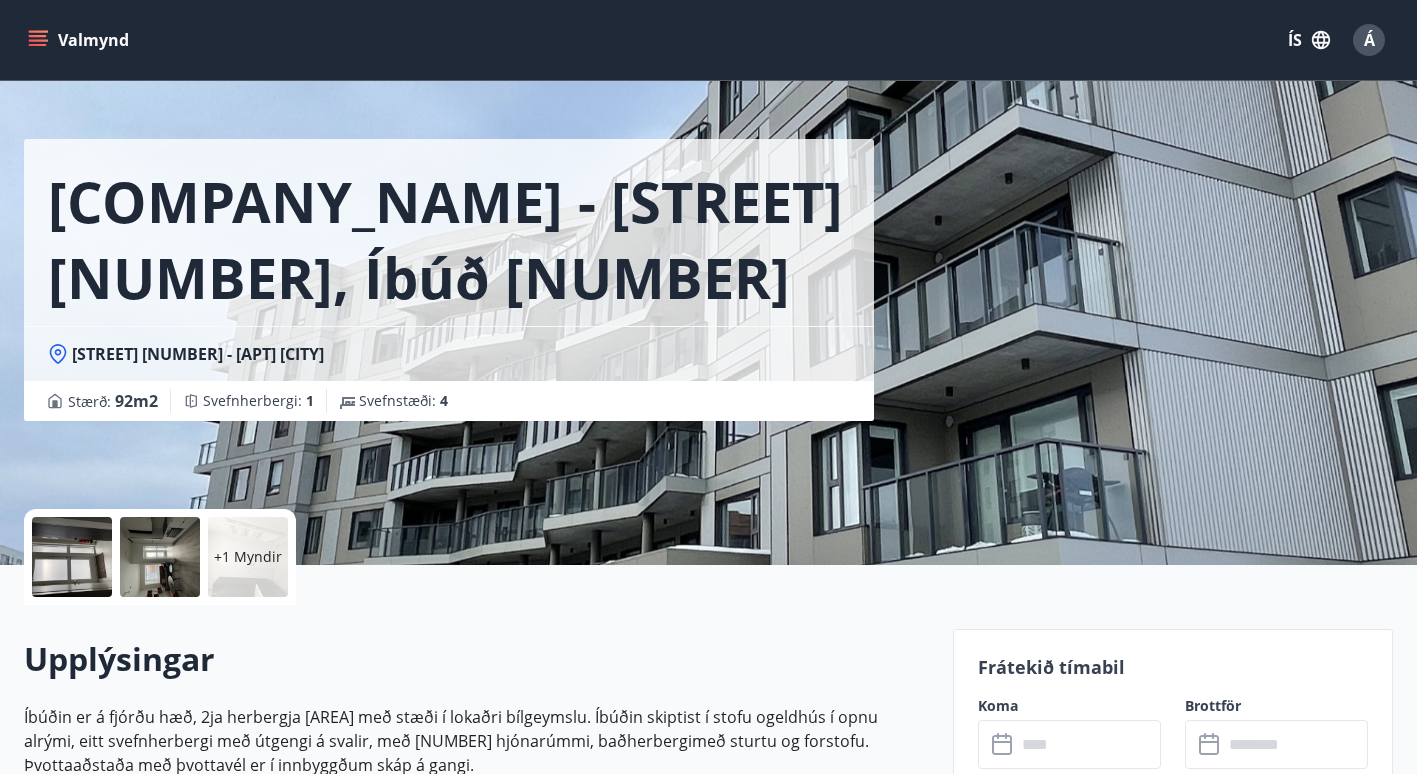 scroll, scrollTop: 0, scrollLeft: 0, axis: both 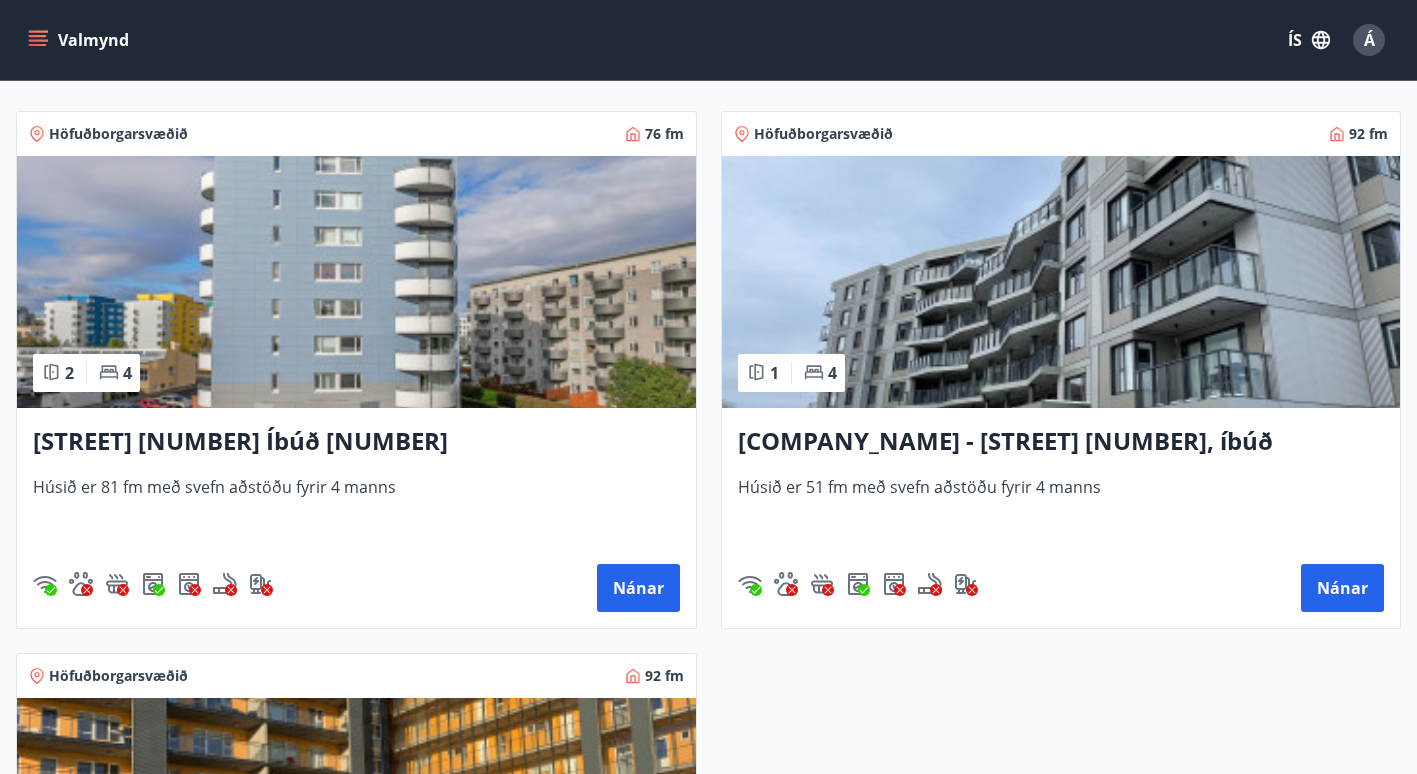 click on "STA - [STREET] [NUMBER] Íbúð 304" at bounding box center (356, 442) 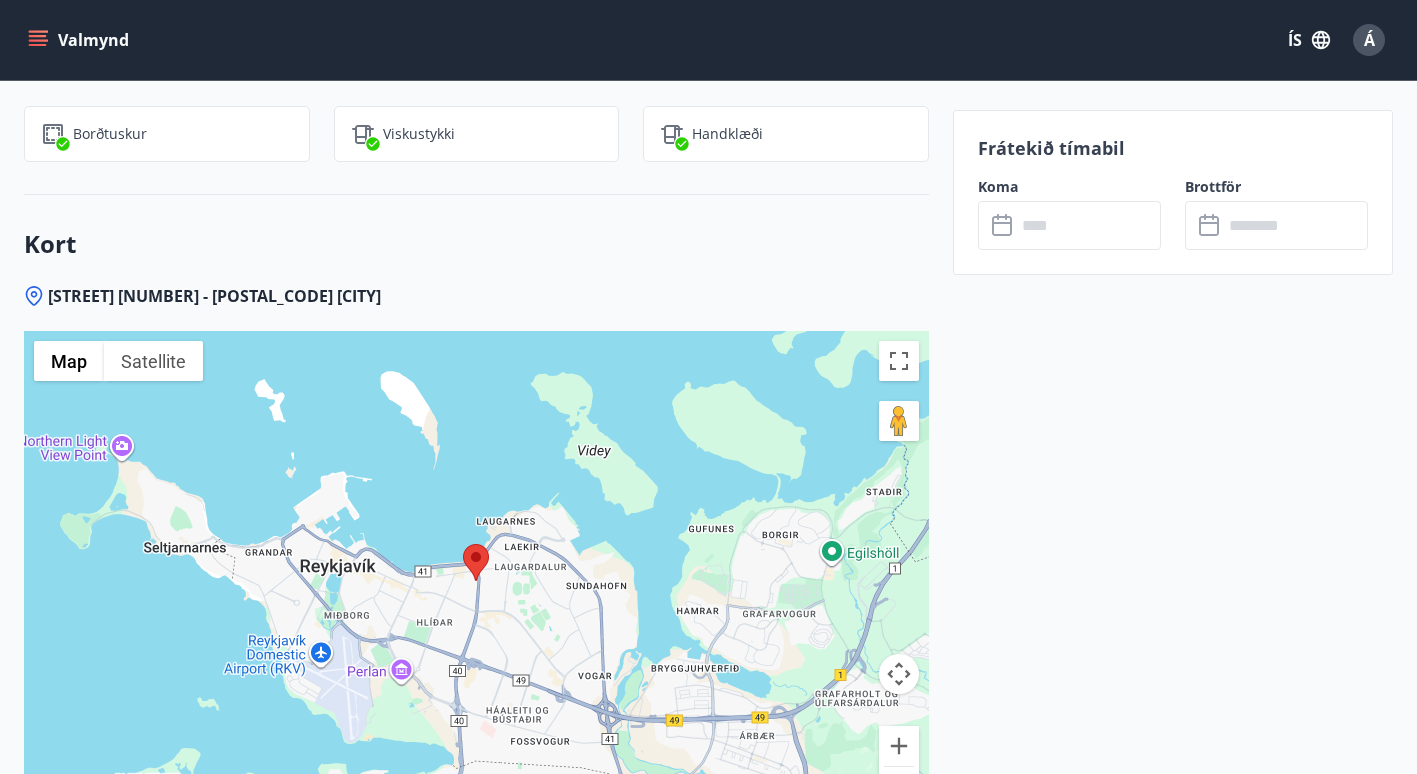 scroll, scrollTop: 2600, scrollLeft: 0, axis: vertical 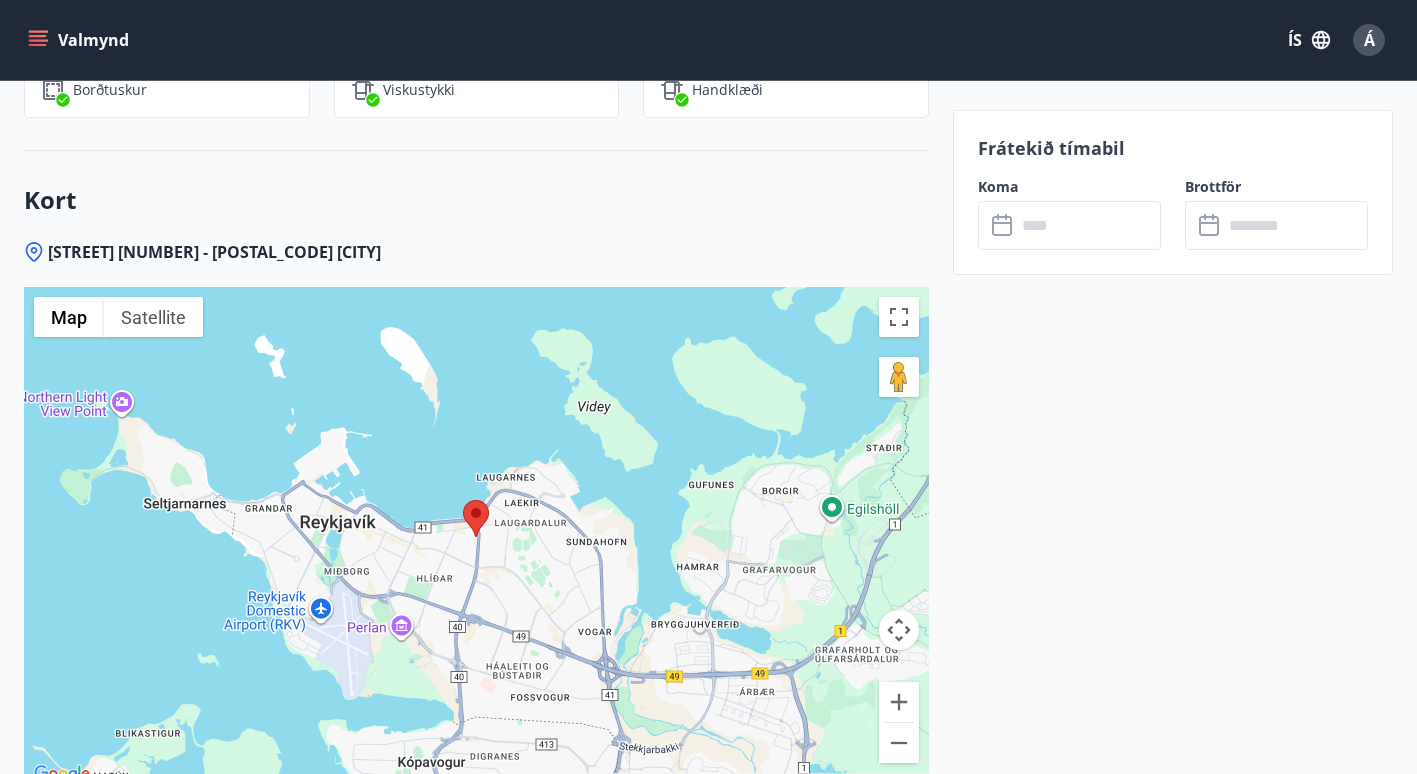 click at bounding box center (476, 518) 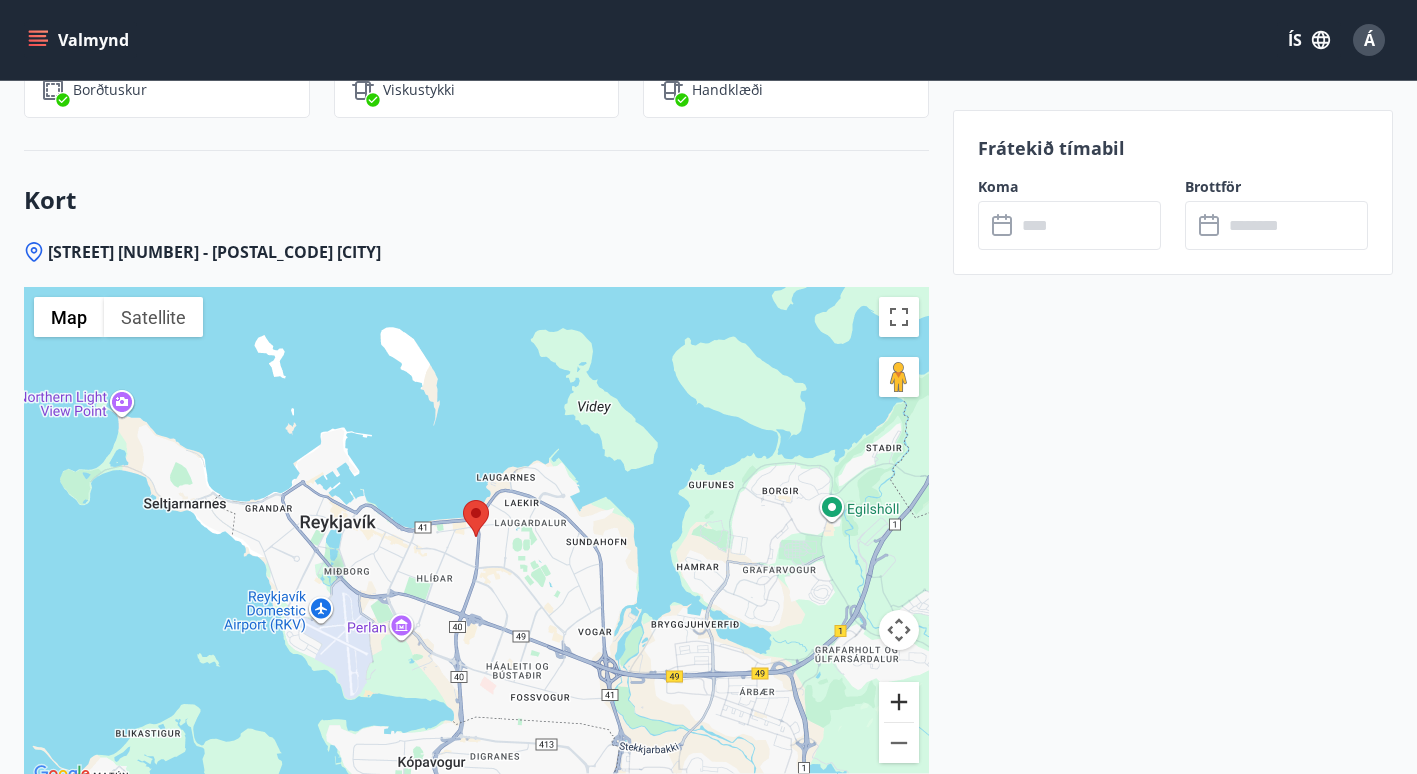 click at bounding box center [899, 702] 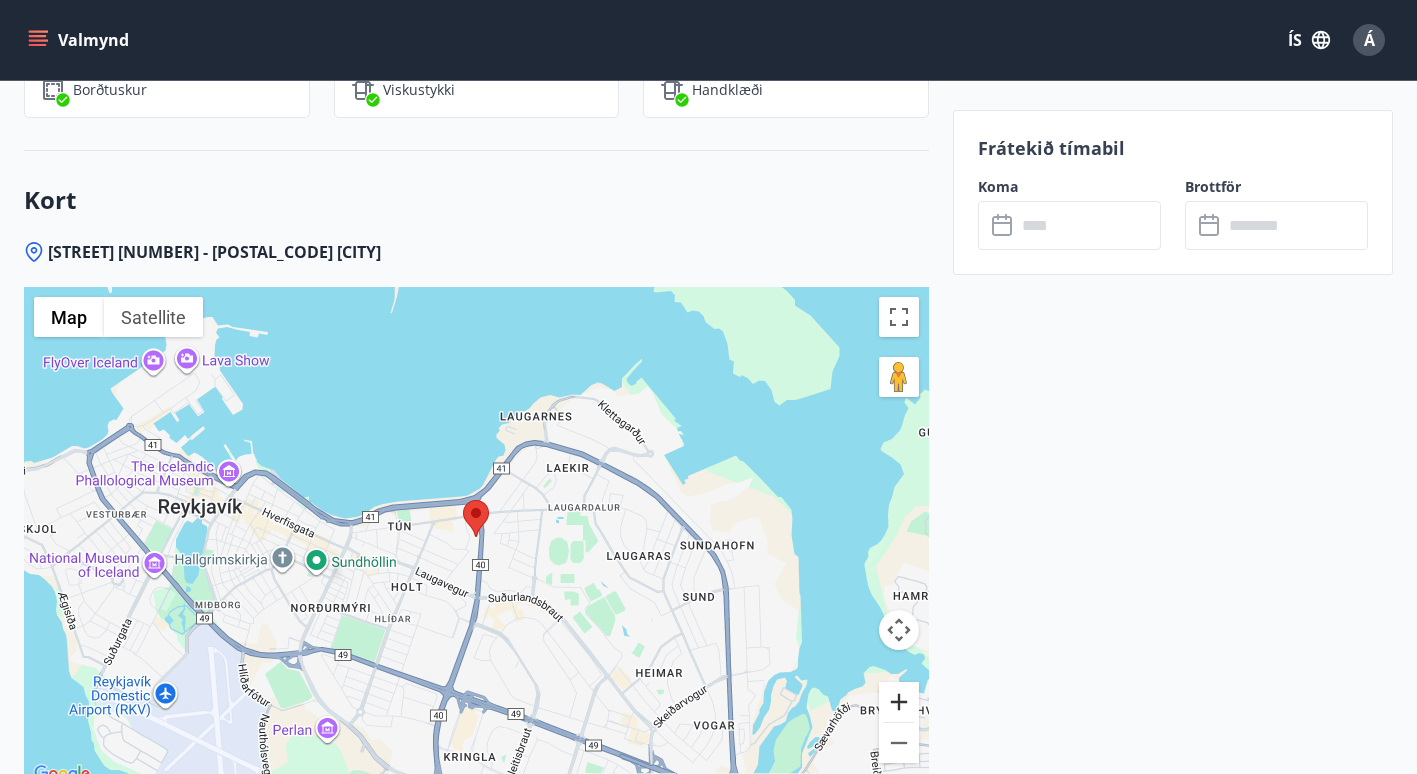 click at bounding box center (899, 702) 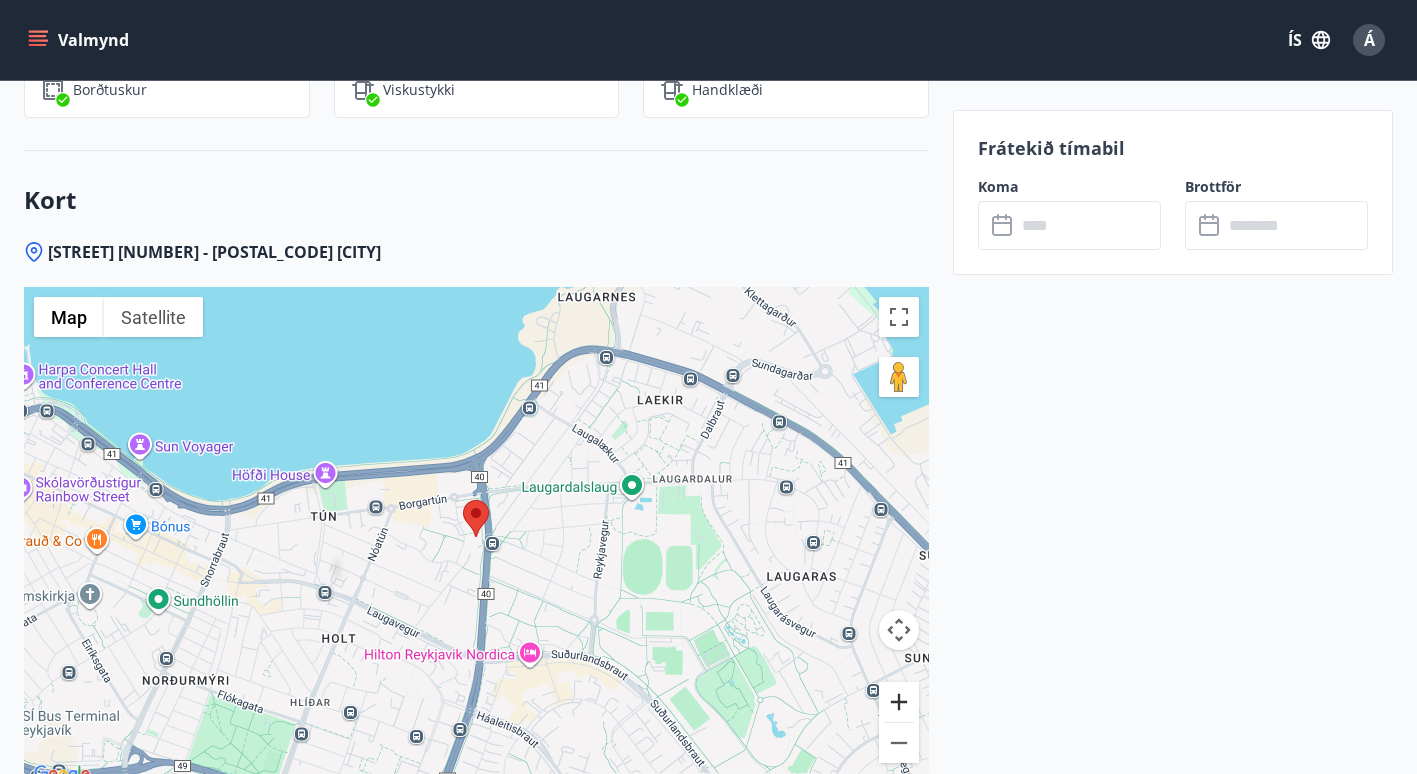 click at bounding box center (899, 702) 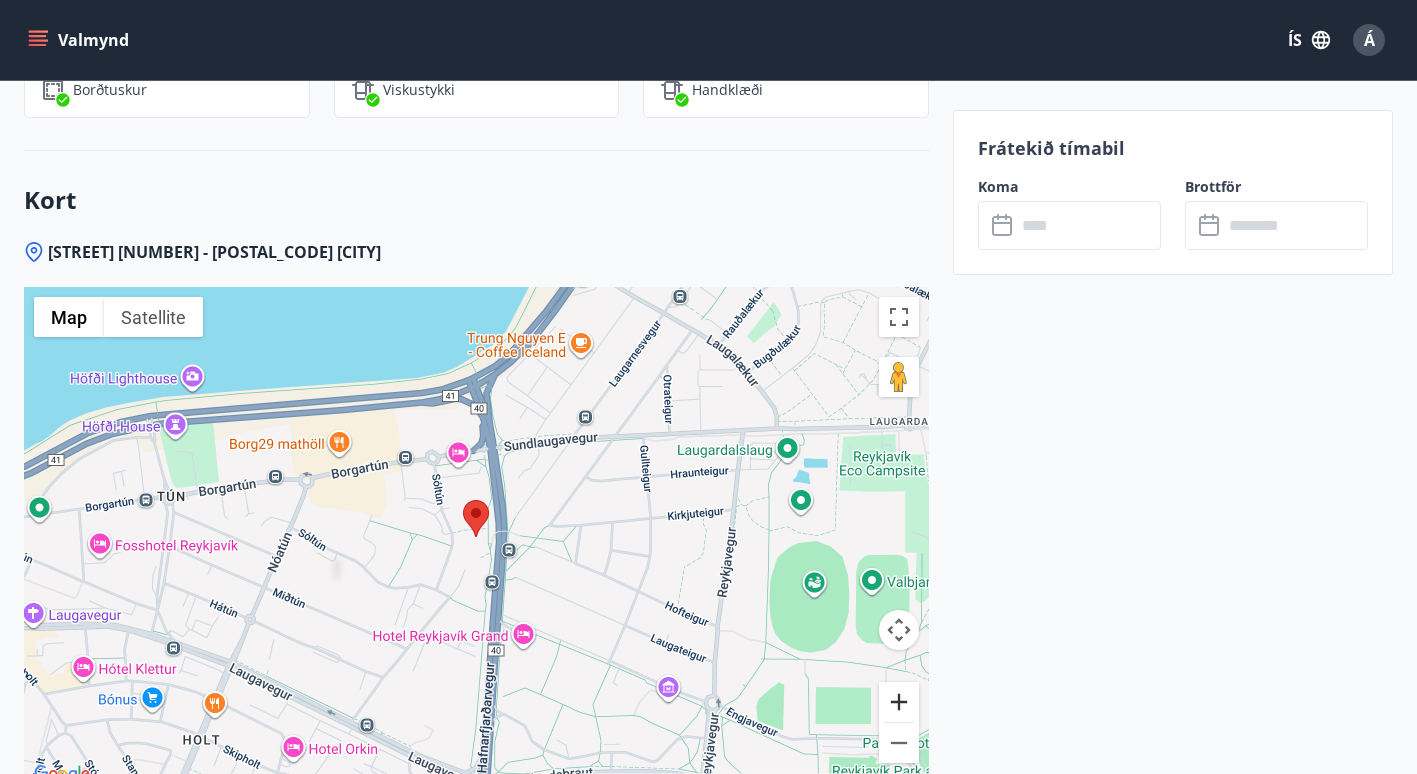 scroll, scrollTop: 400, scrollLeft: 0, axis: vertical 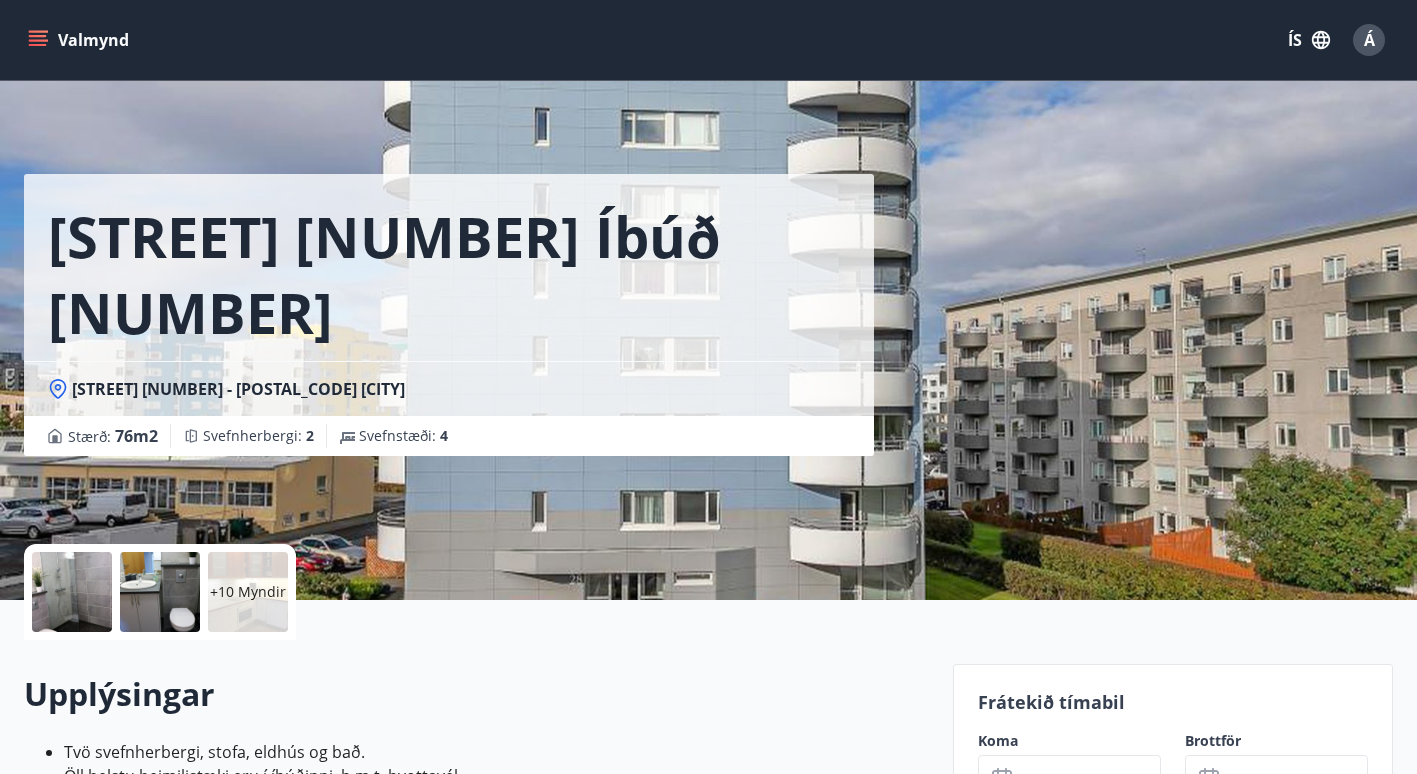 click 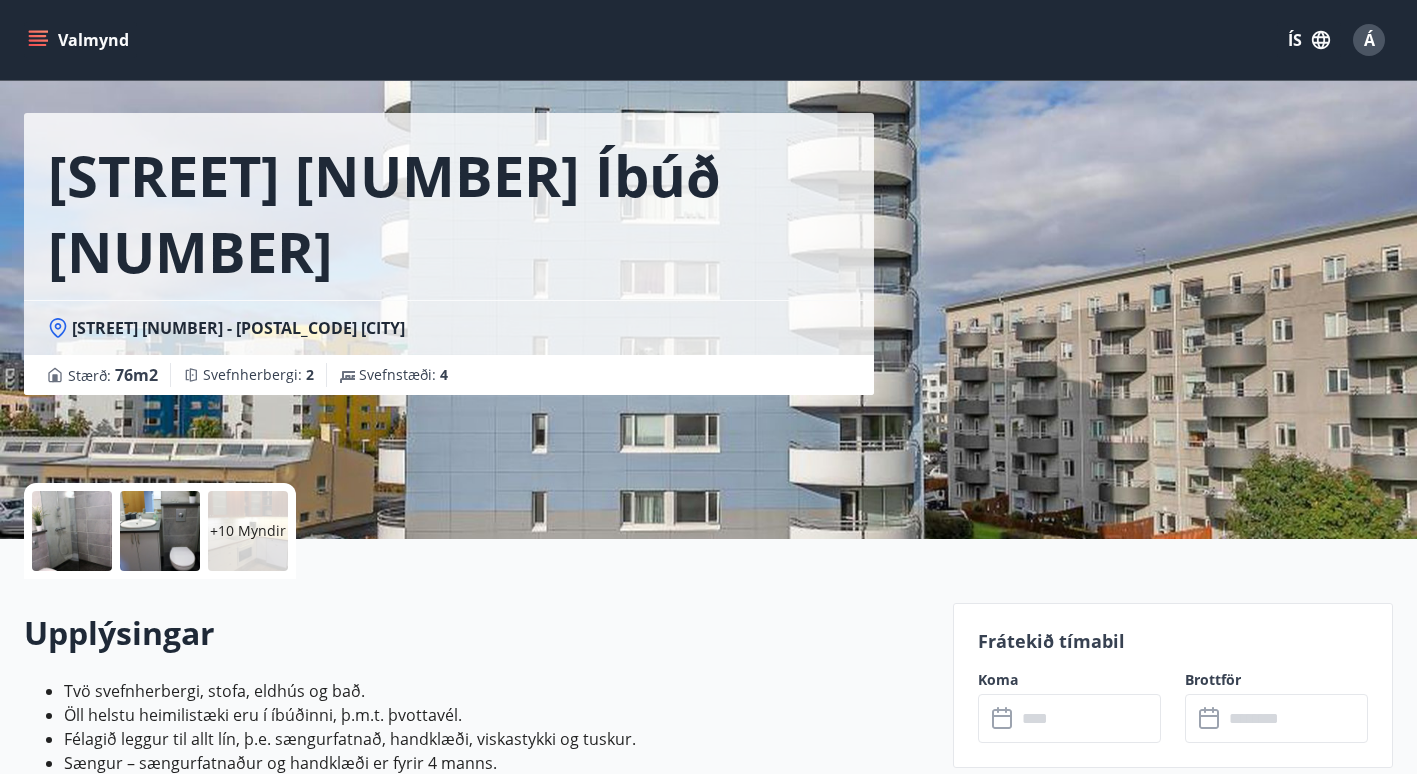 scroll, scrollTop: 61, scrollLeft: 0, axis: vertical 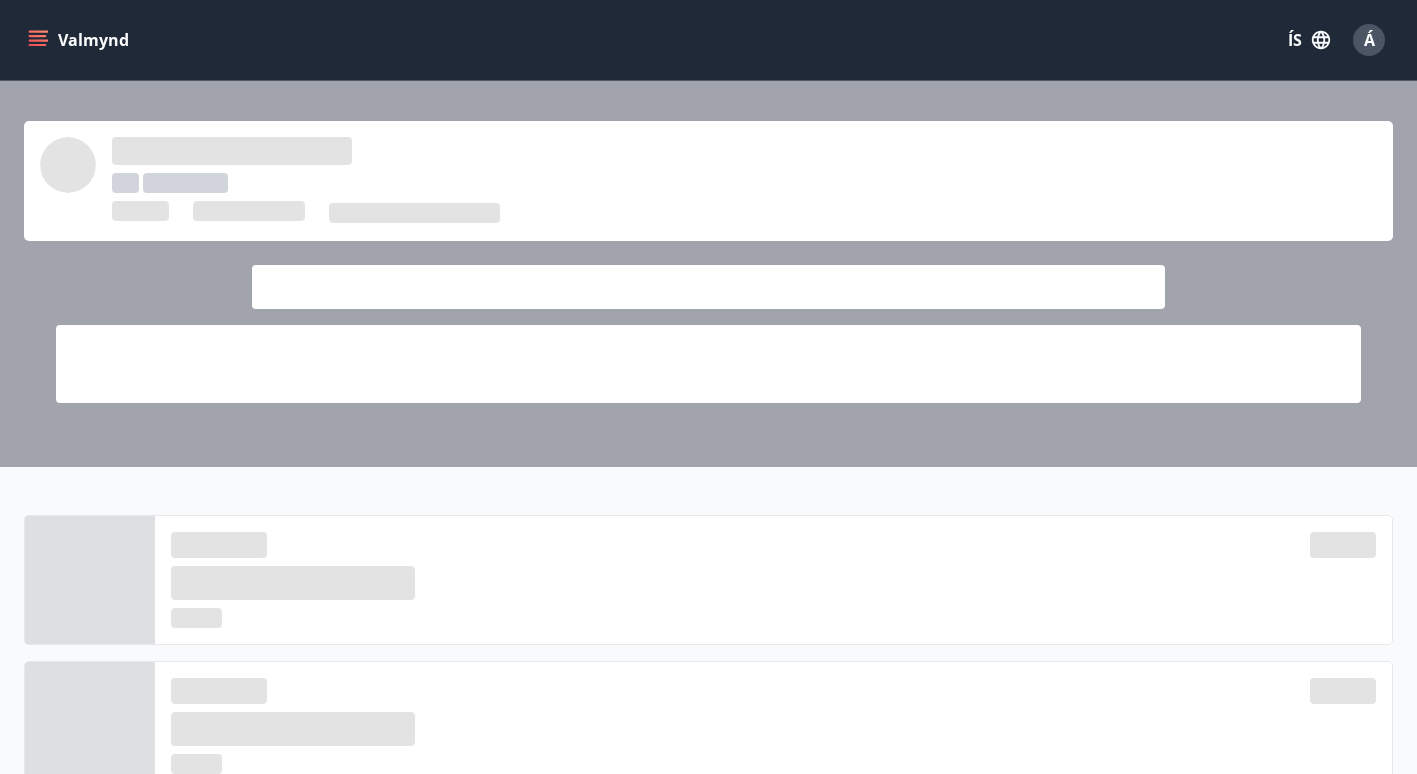 click 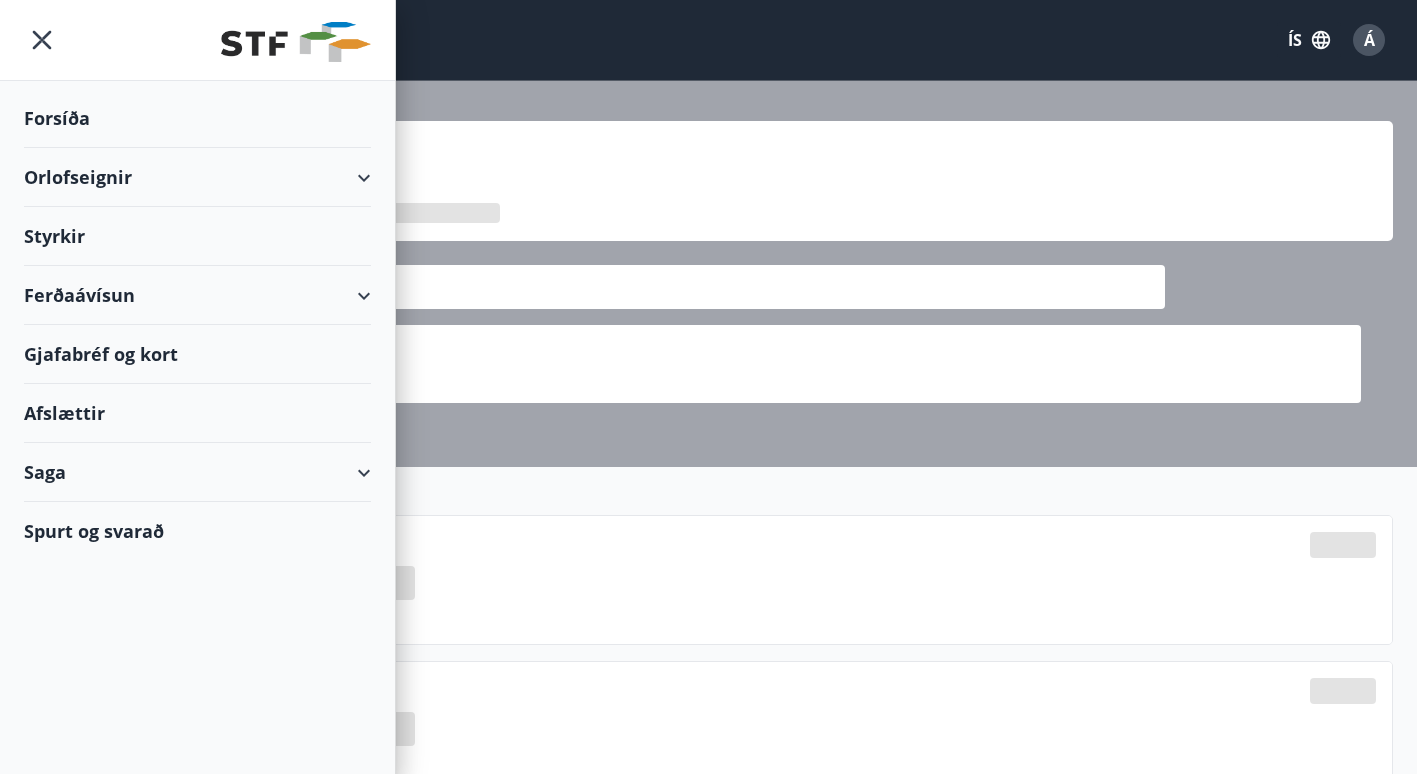 click 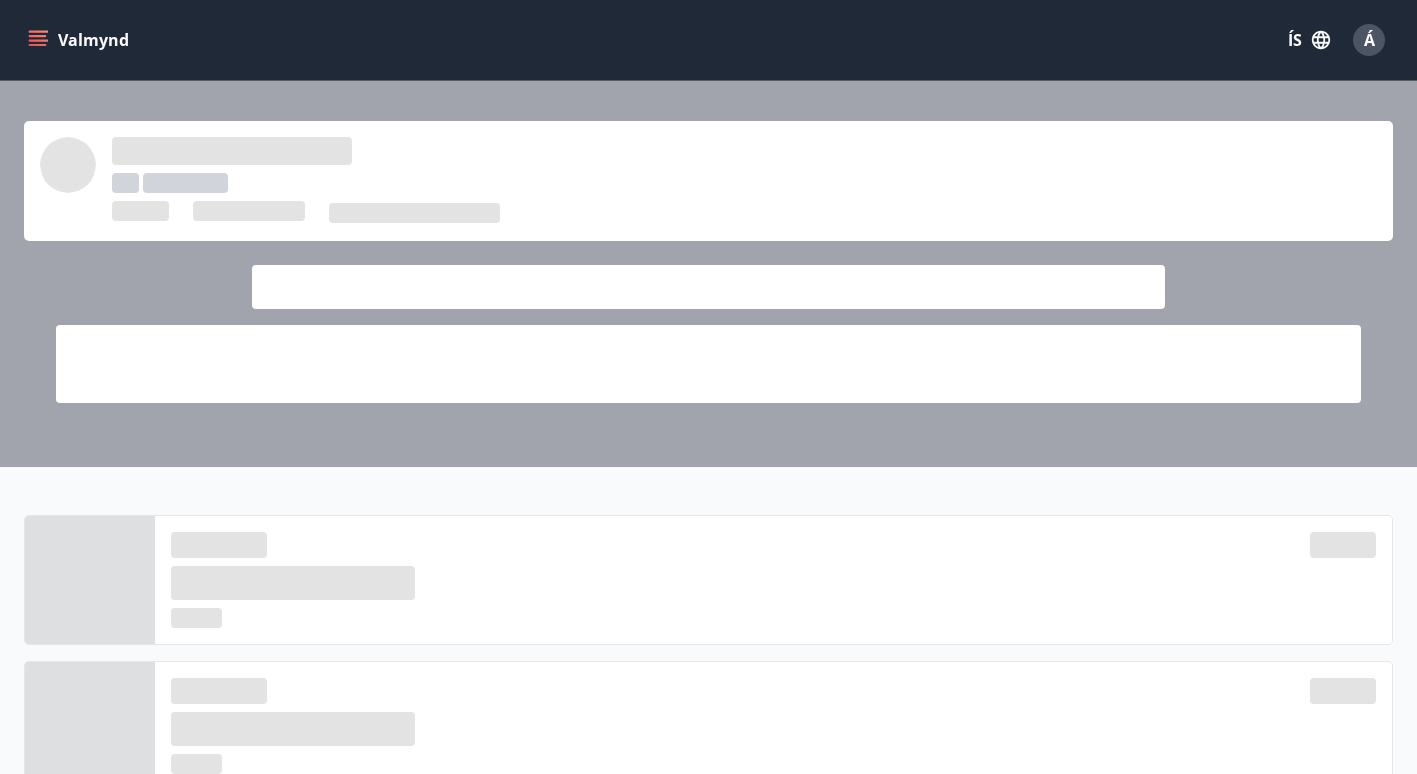 click 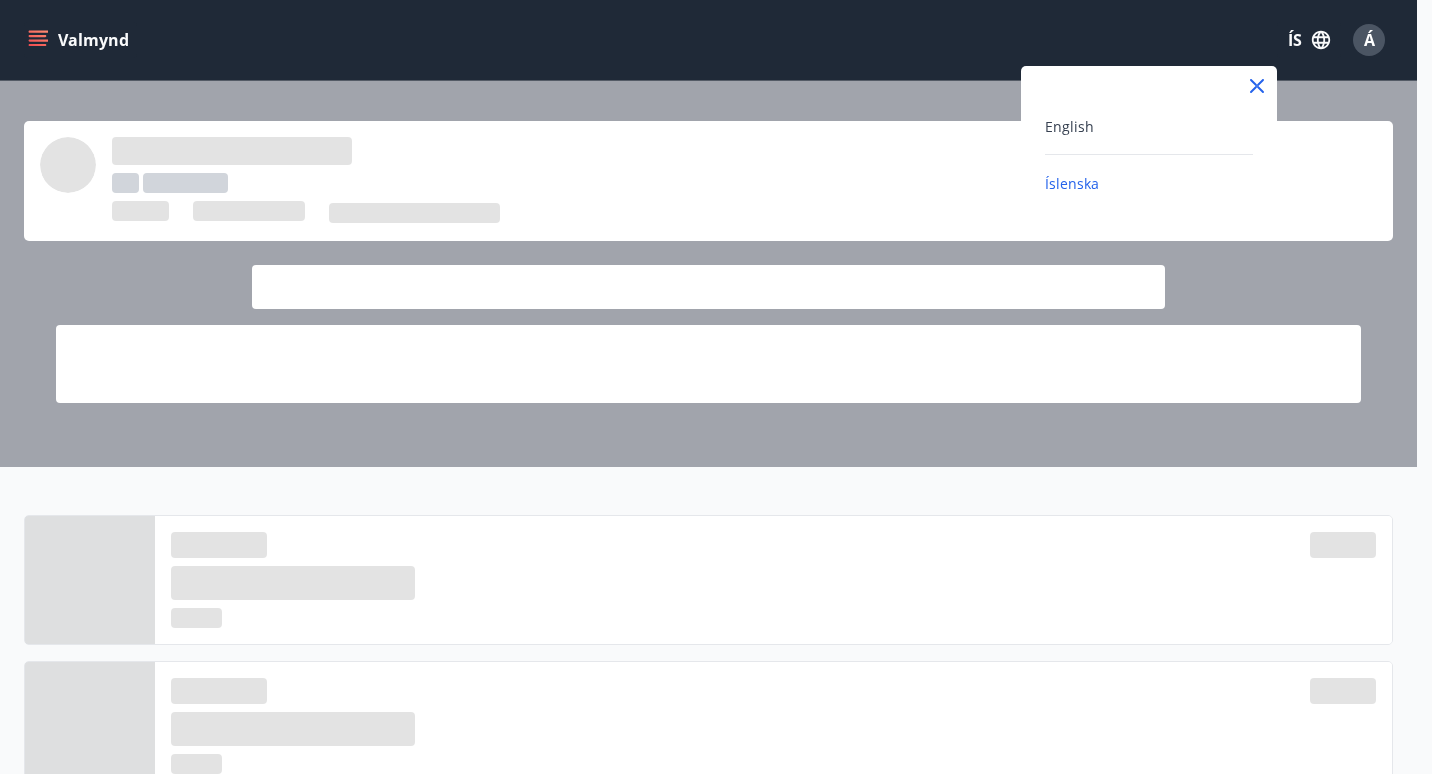 click at bounding box center [716, 387] 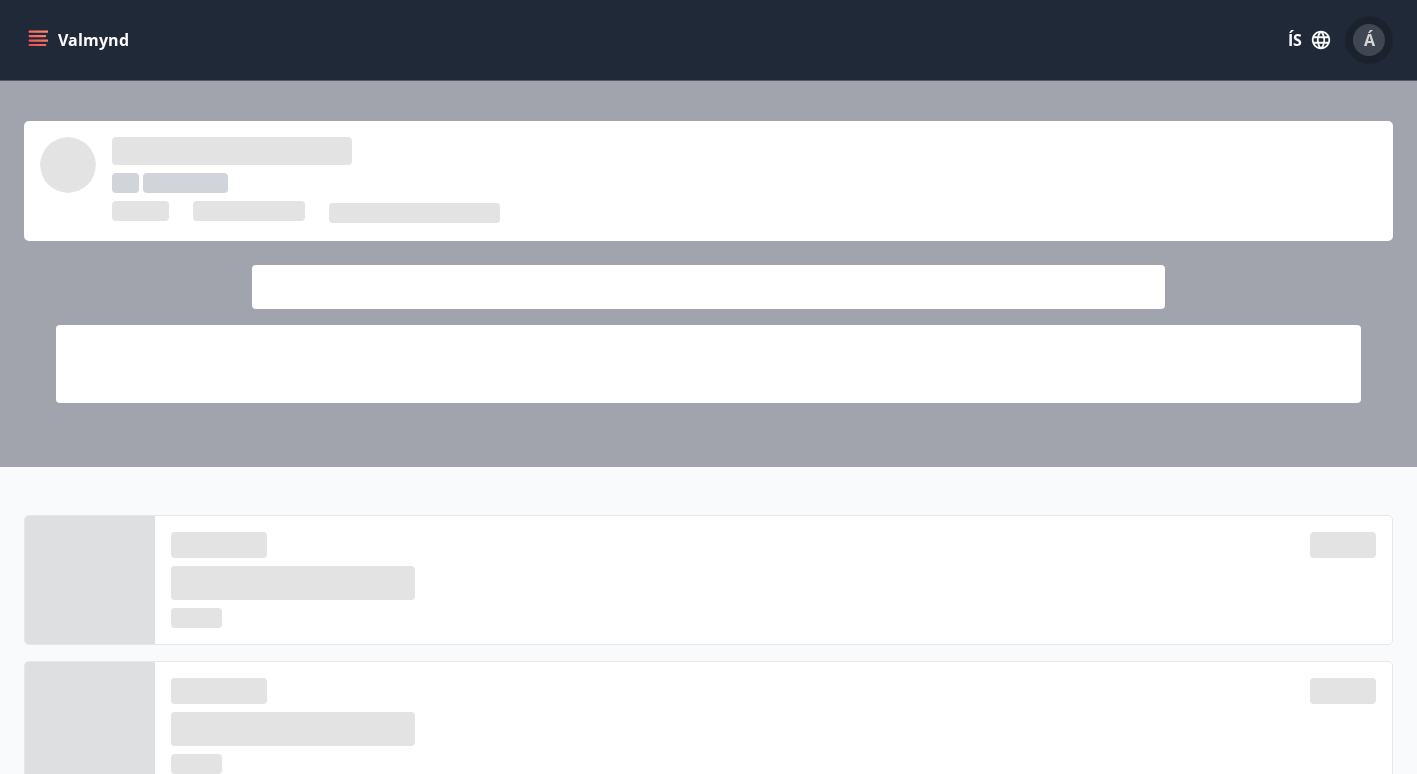 click on "Á" at bounding box center [1369, 40] 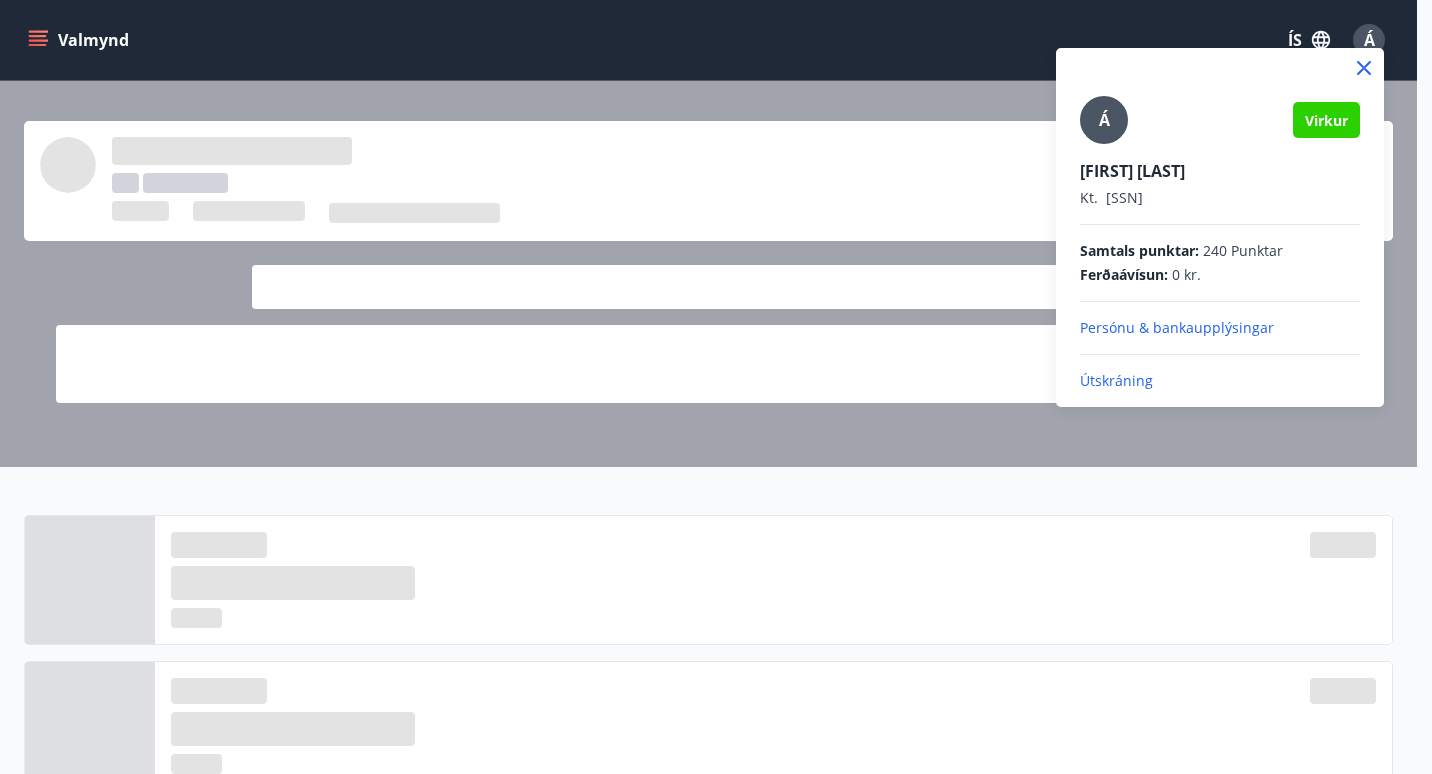 click at bounding box center [716, 387] 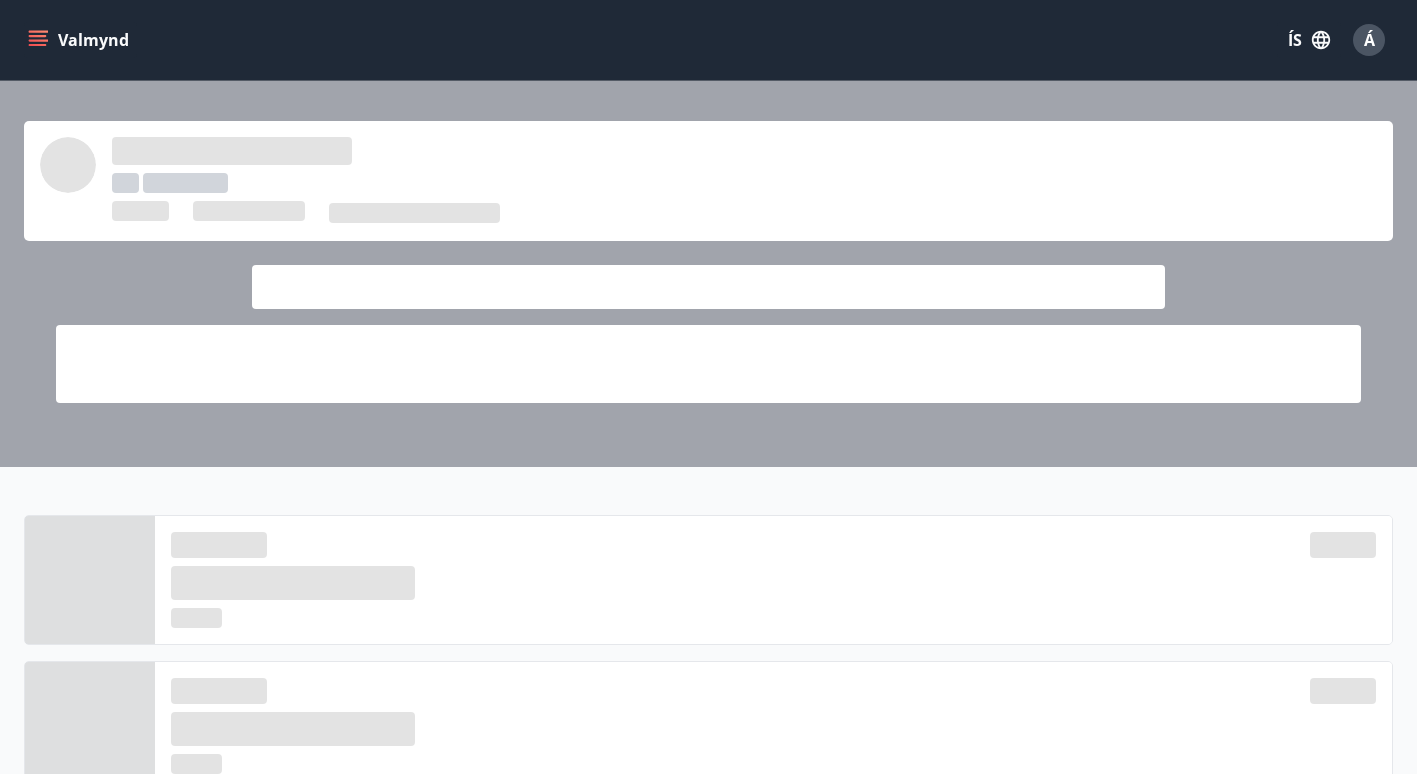 click on "Valmynd" at bounding box center (80, 40) 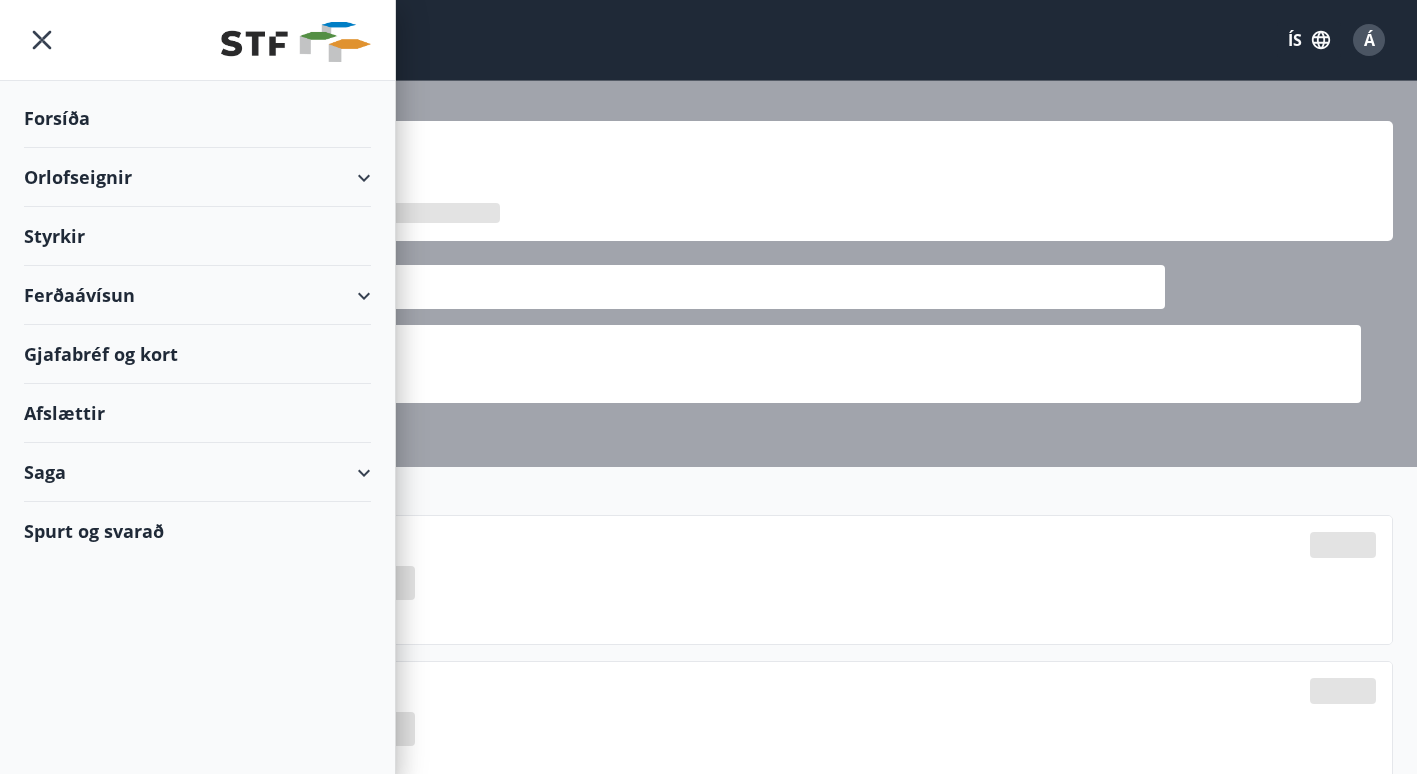 click on "Orlofseignir" at bounding box center (197, 177) 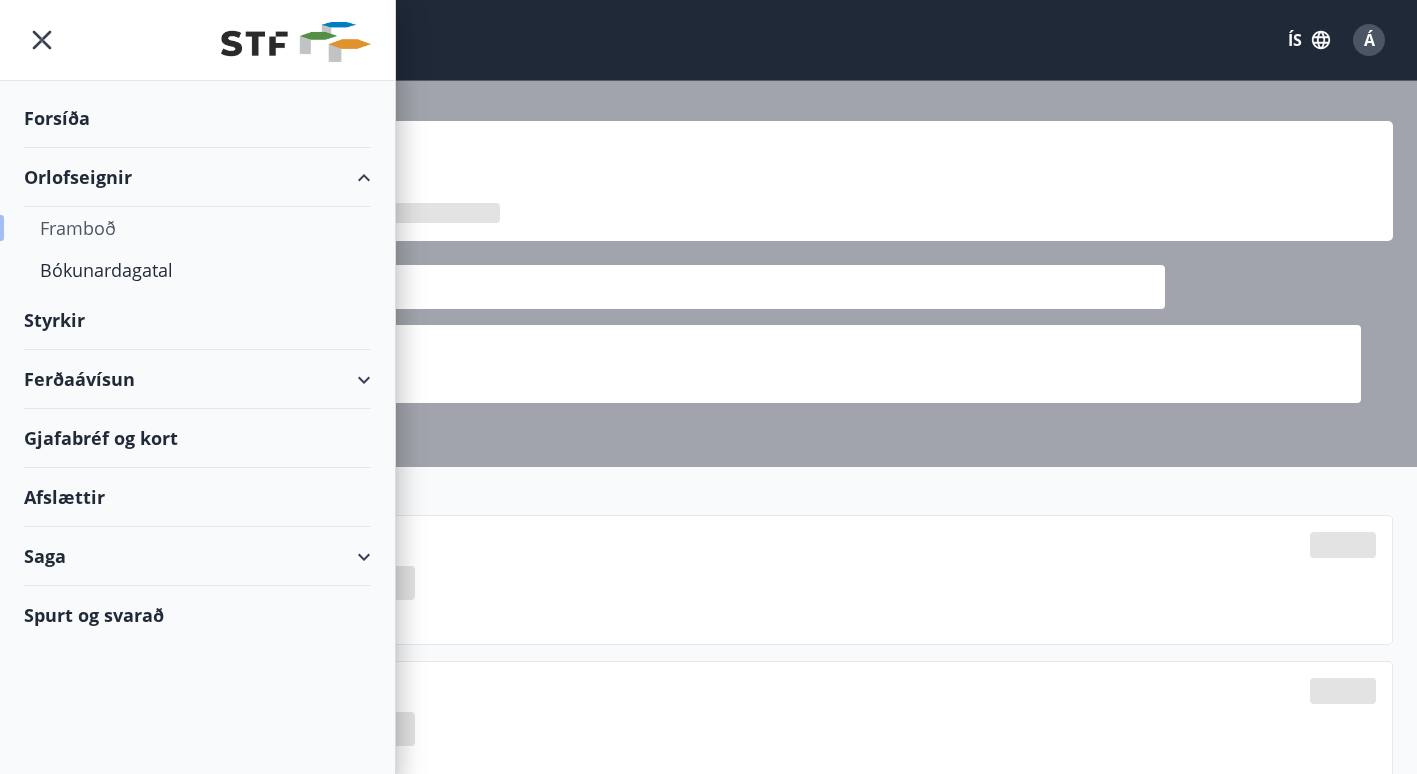click on "Framboð" at bounding box center [197, 228] 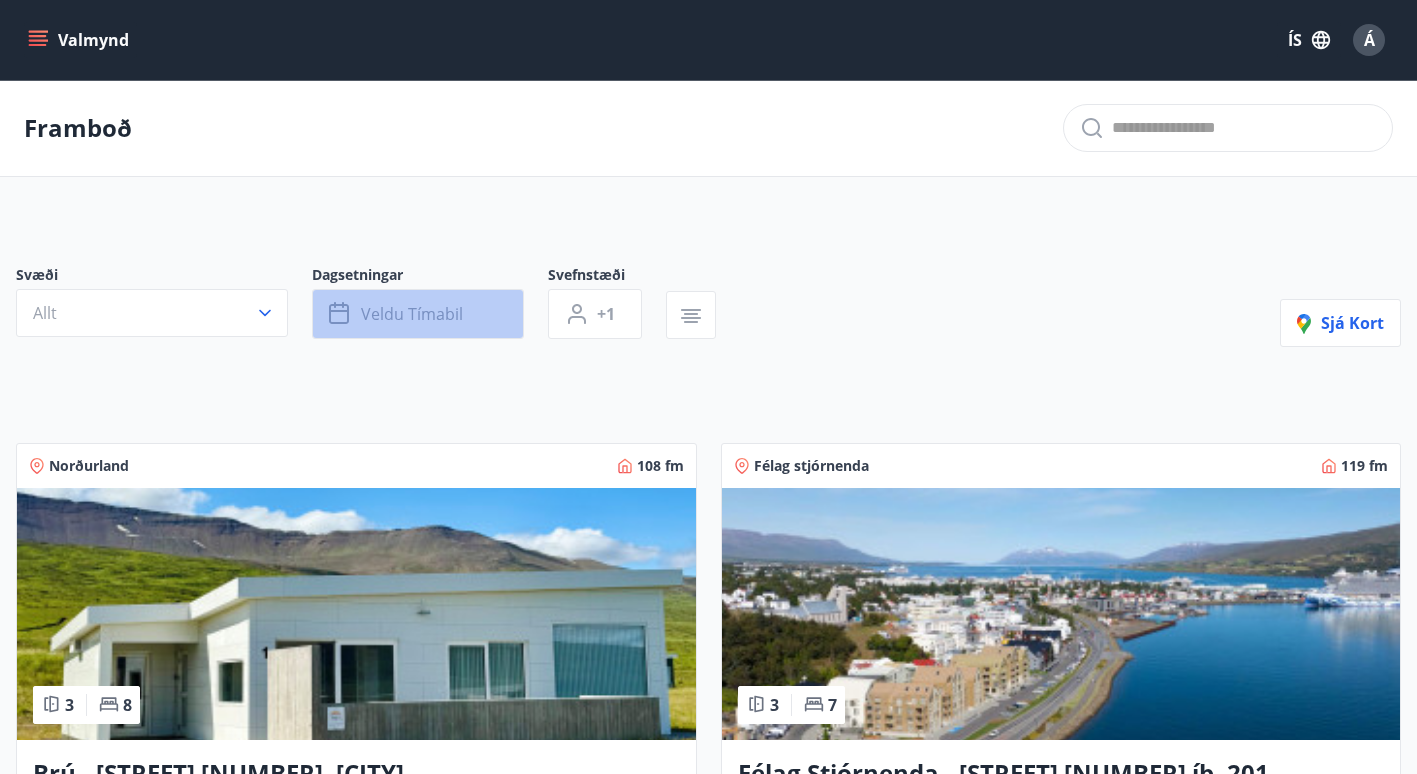 click on "Veldu tímabil" at bounding box center [418, 314] 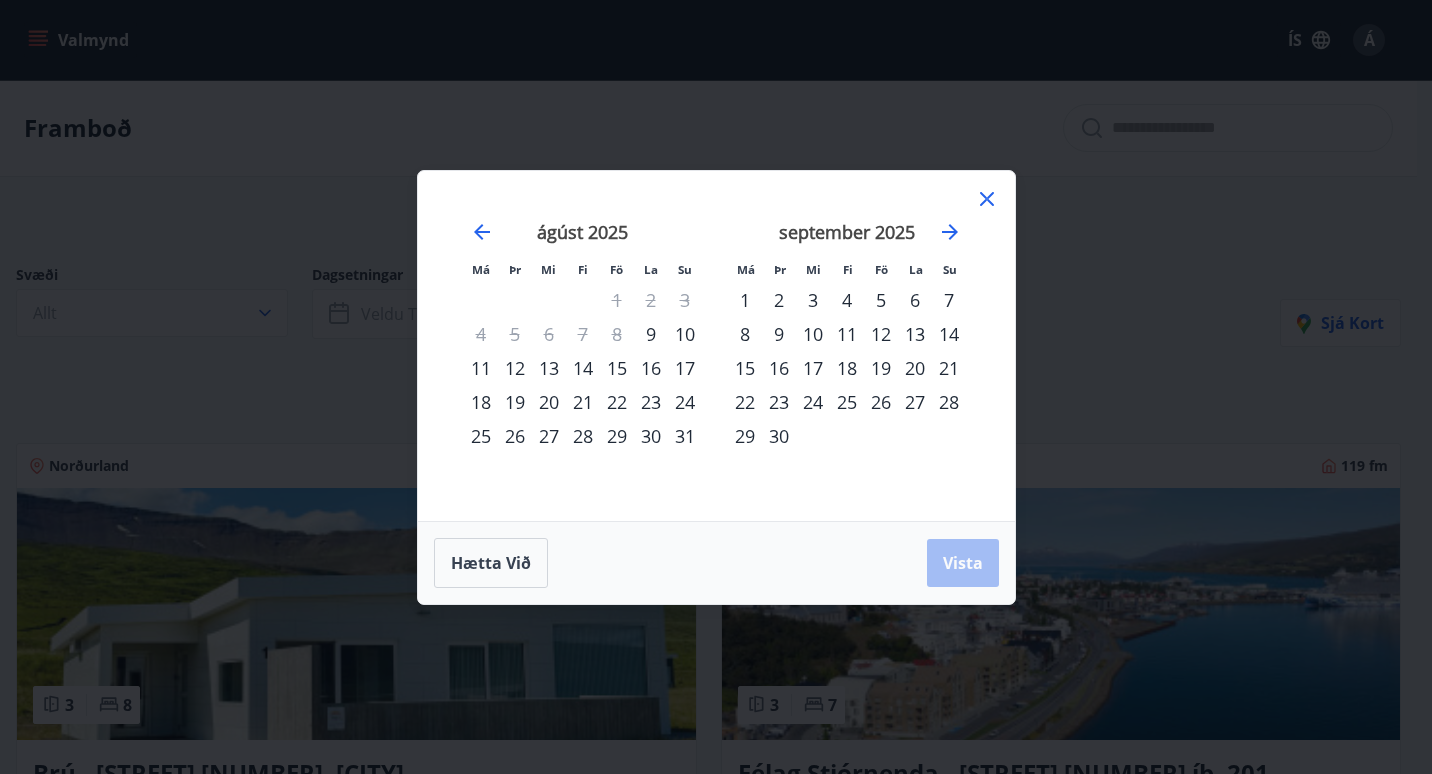 click on "14" at bounding box center [583, 368] 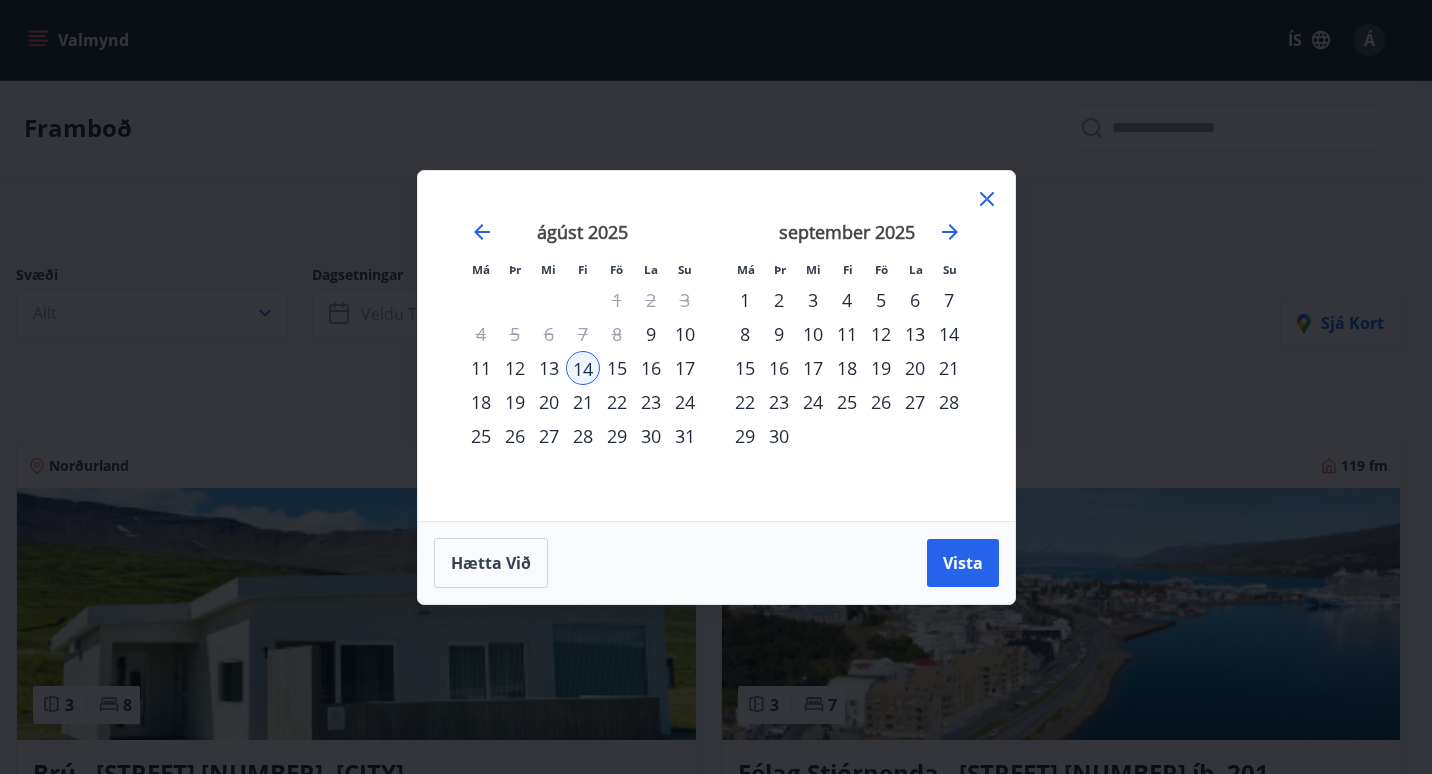 click on "17" at bounding box center (685, 368) 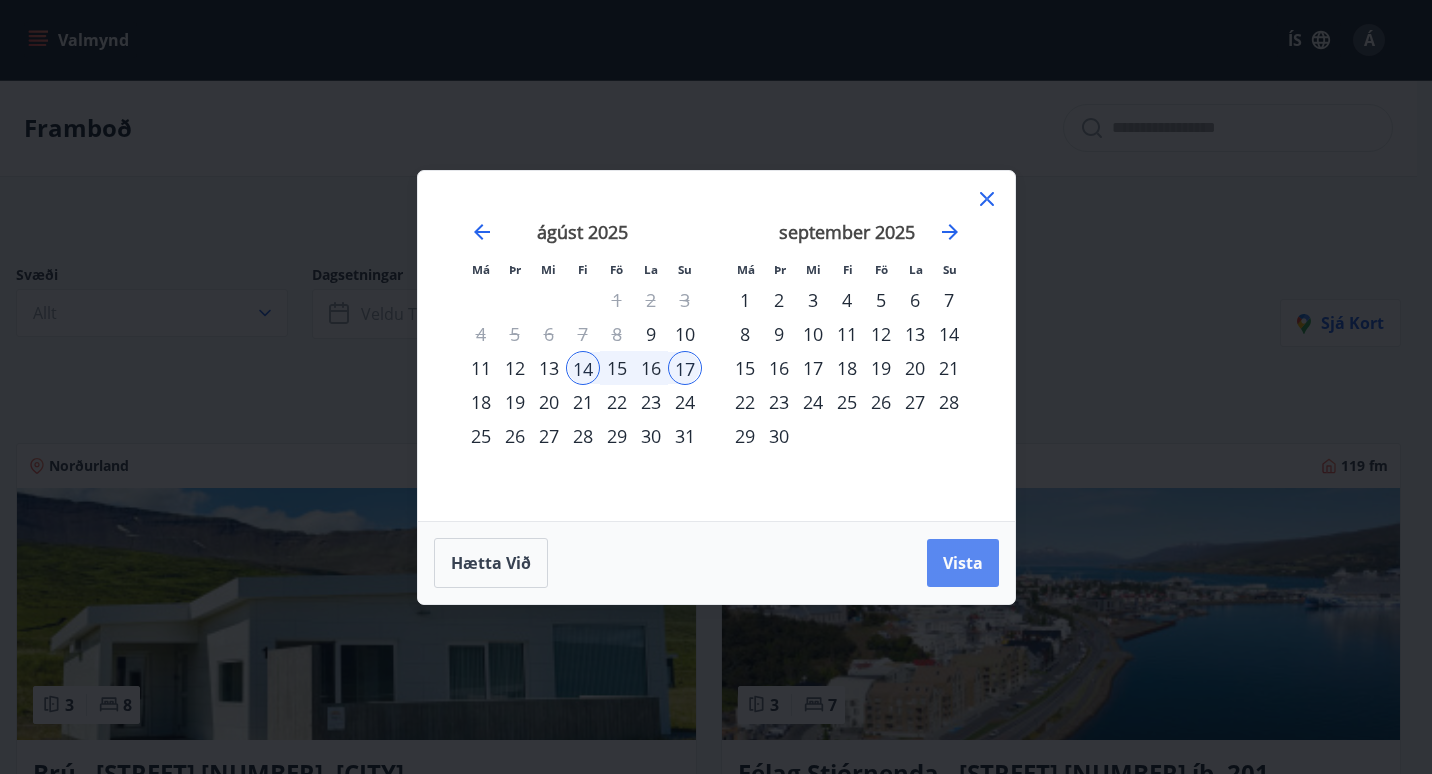 click on "Vista" at bounding box center (963, 563) 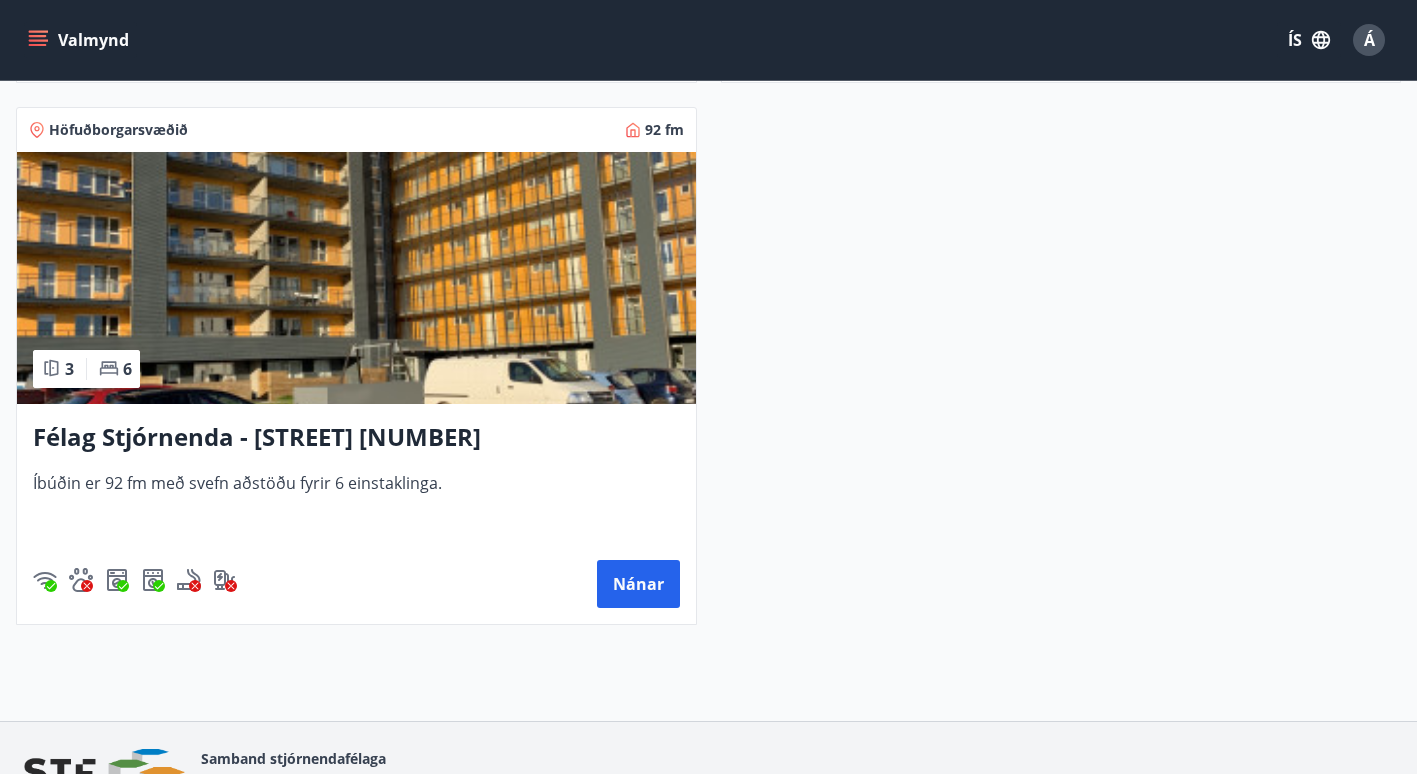 scroll, scrollTop: 900, scrollLeft: 0, axis: vertical 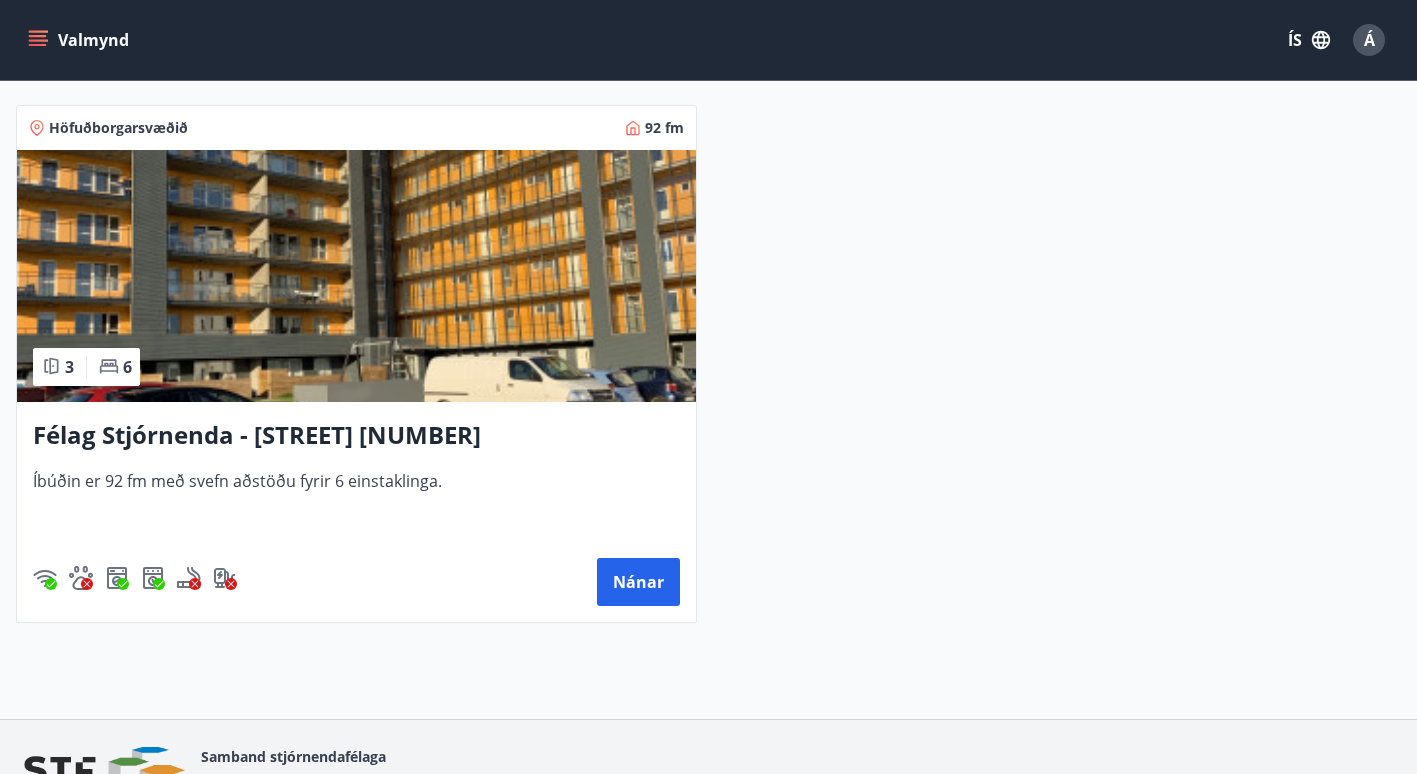 click on "Félag Stjórnenda - [STREET] [NUMBER]" at bounding box center (356, 436) 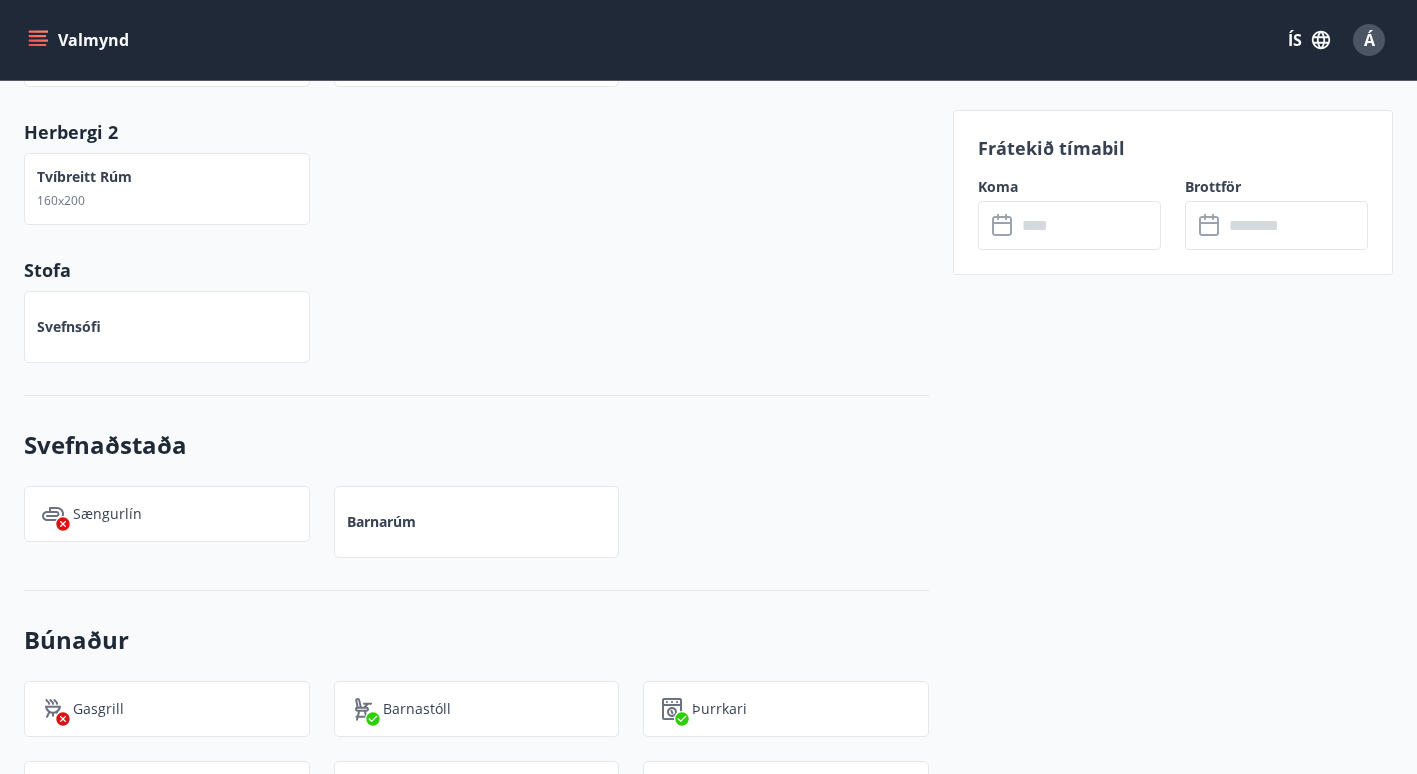 scroll, scrollTop: 1200, scrollLeft: 0, axis: vertical 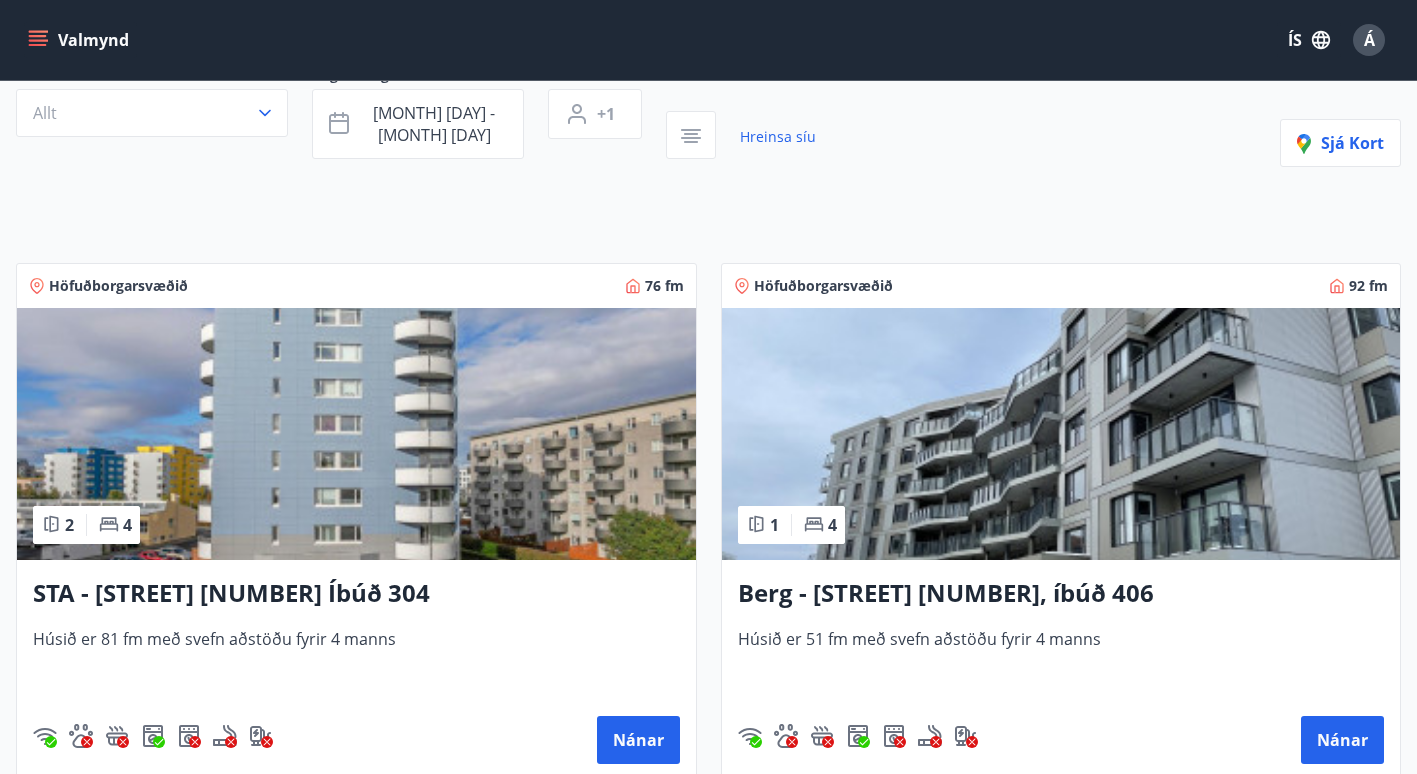 click on "STA - [STREET] [NUMBER] Íbúð 304" at bounding box center [356, 594] 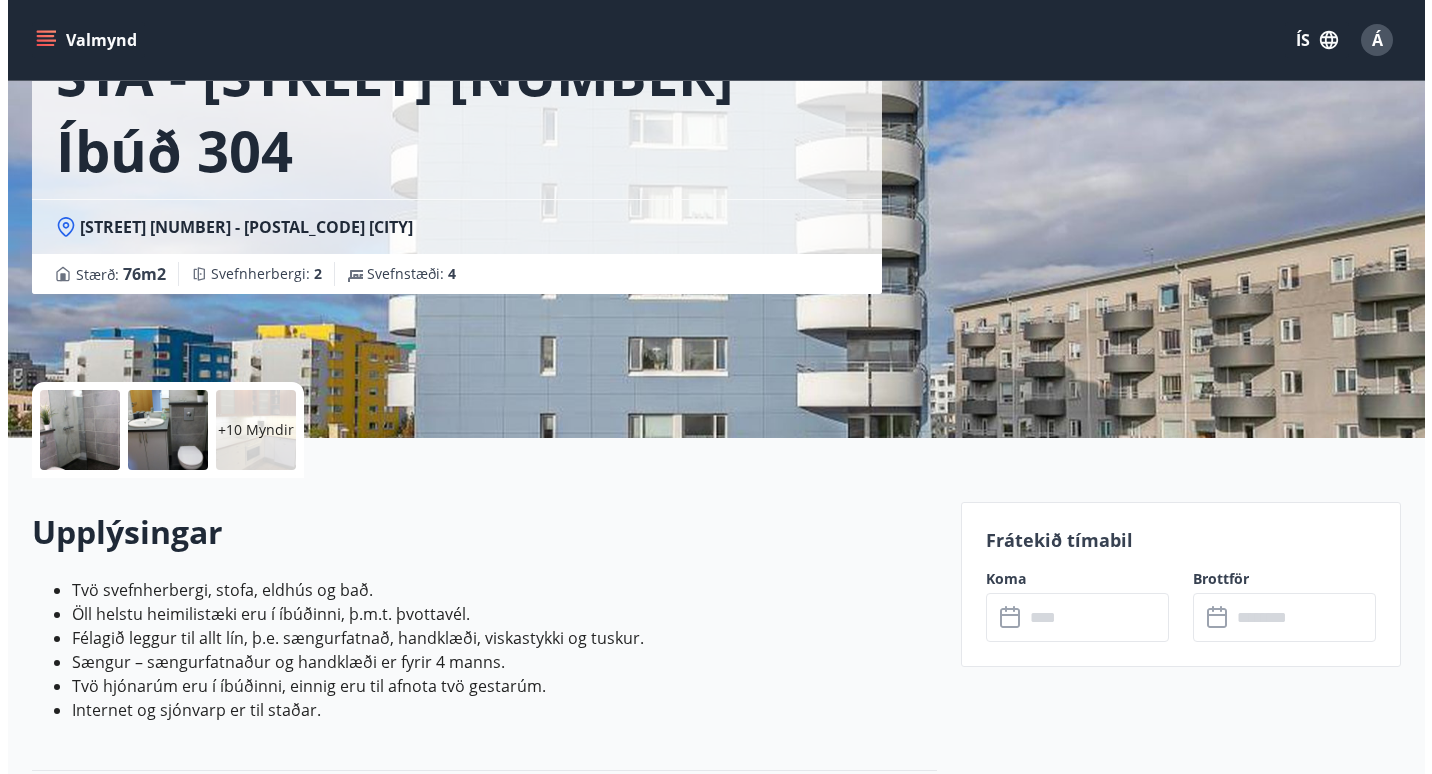 scroll, scrollTop: 200, scrollLeft: 0, axis: vertical 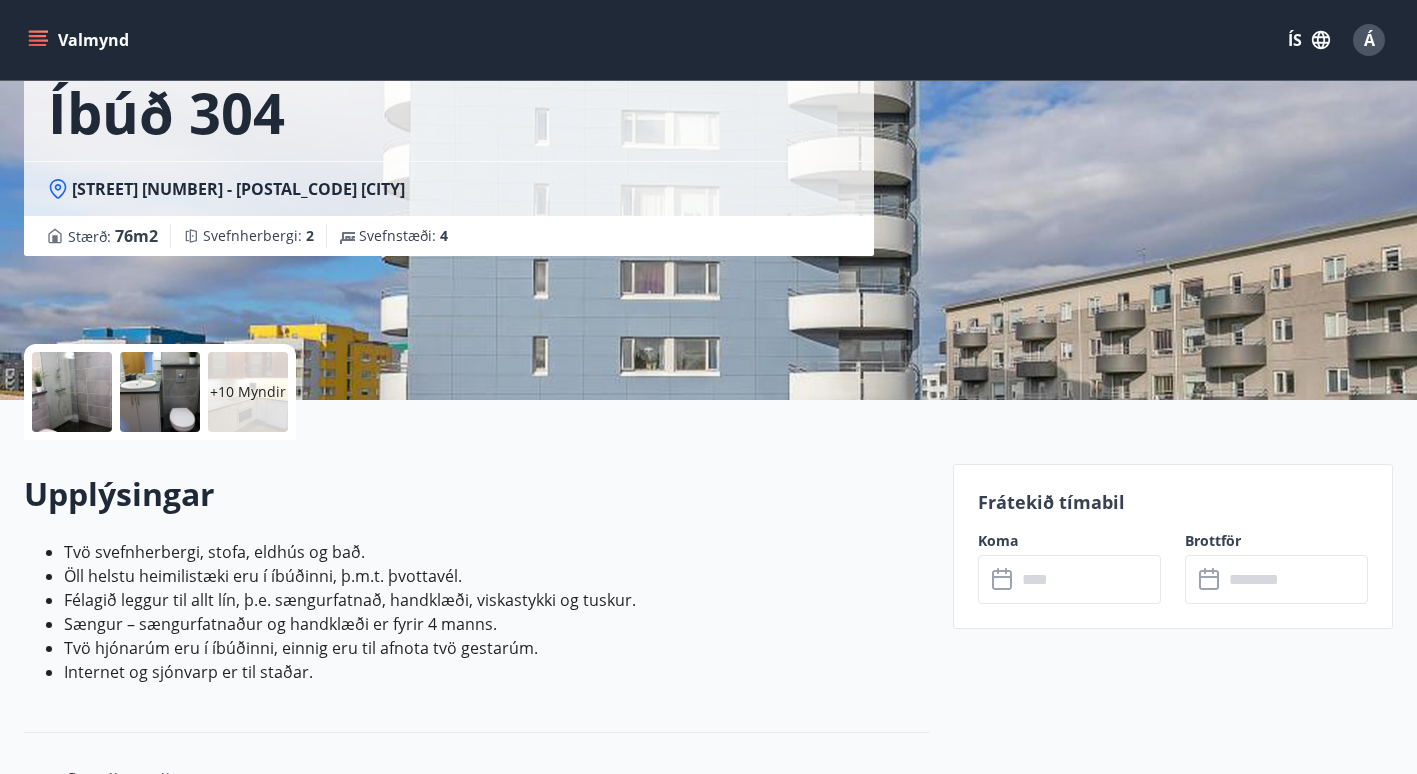 click on "+10 Myndir" at bounding box center [248, 392] 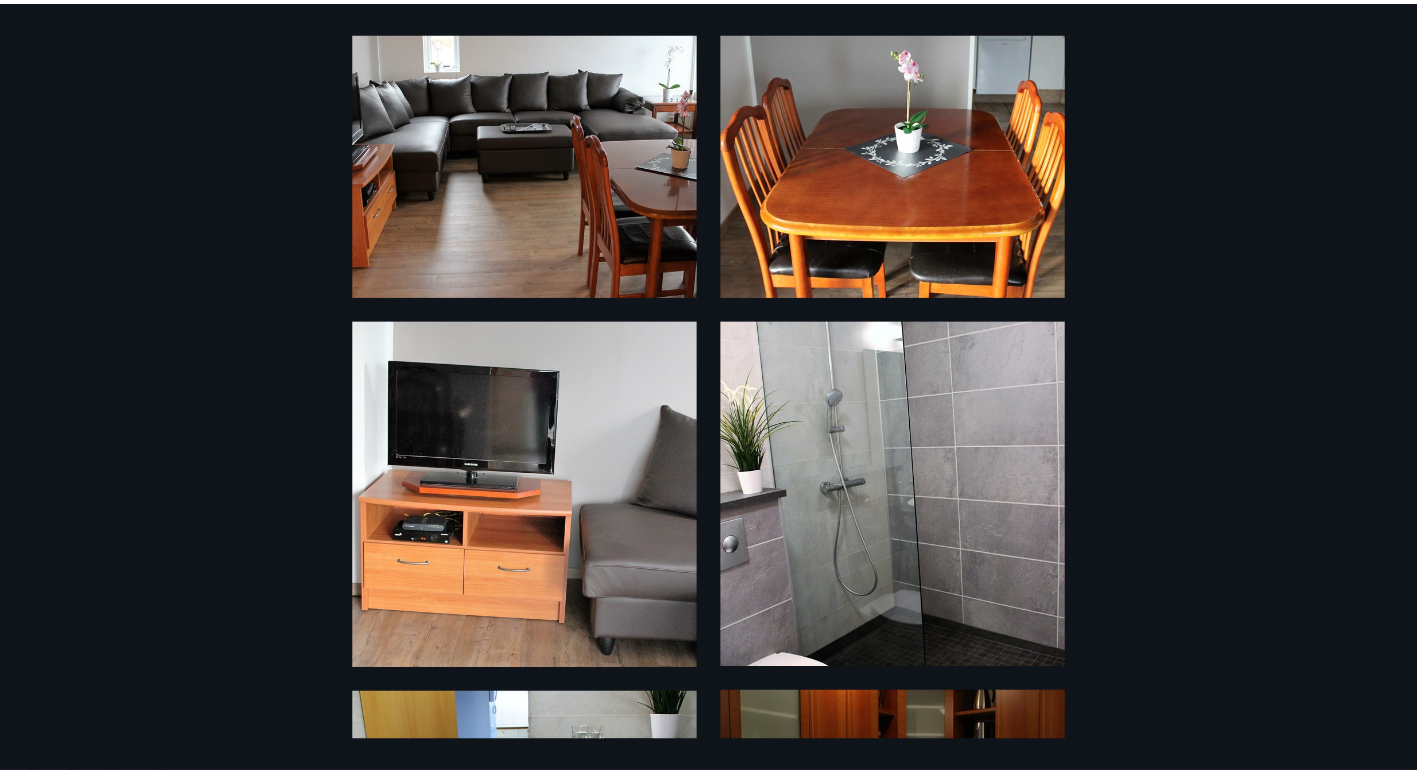 scroll, scrollTop: 0, scrollLeft: 0, axis: both 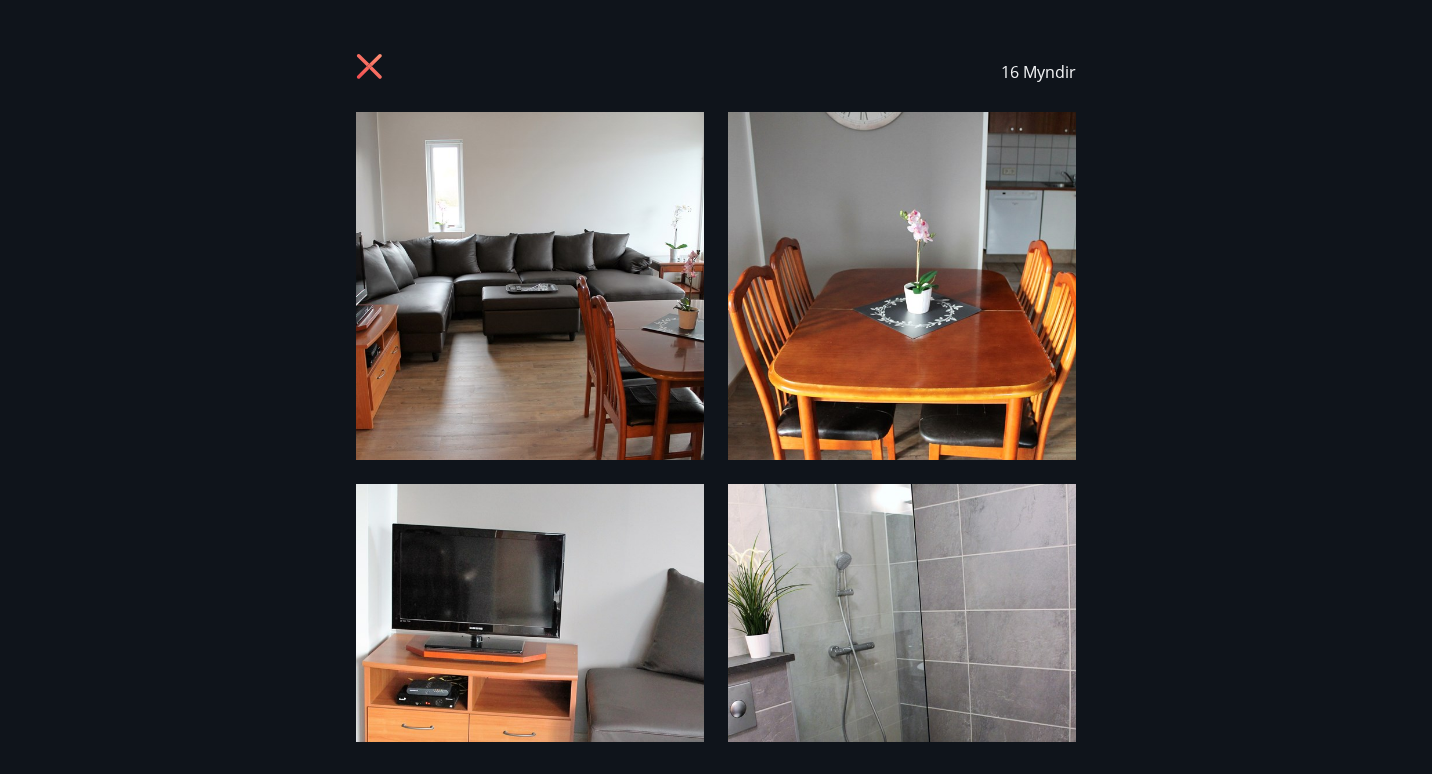 click 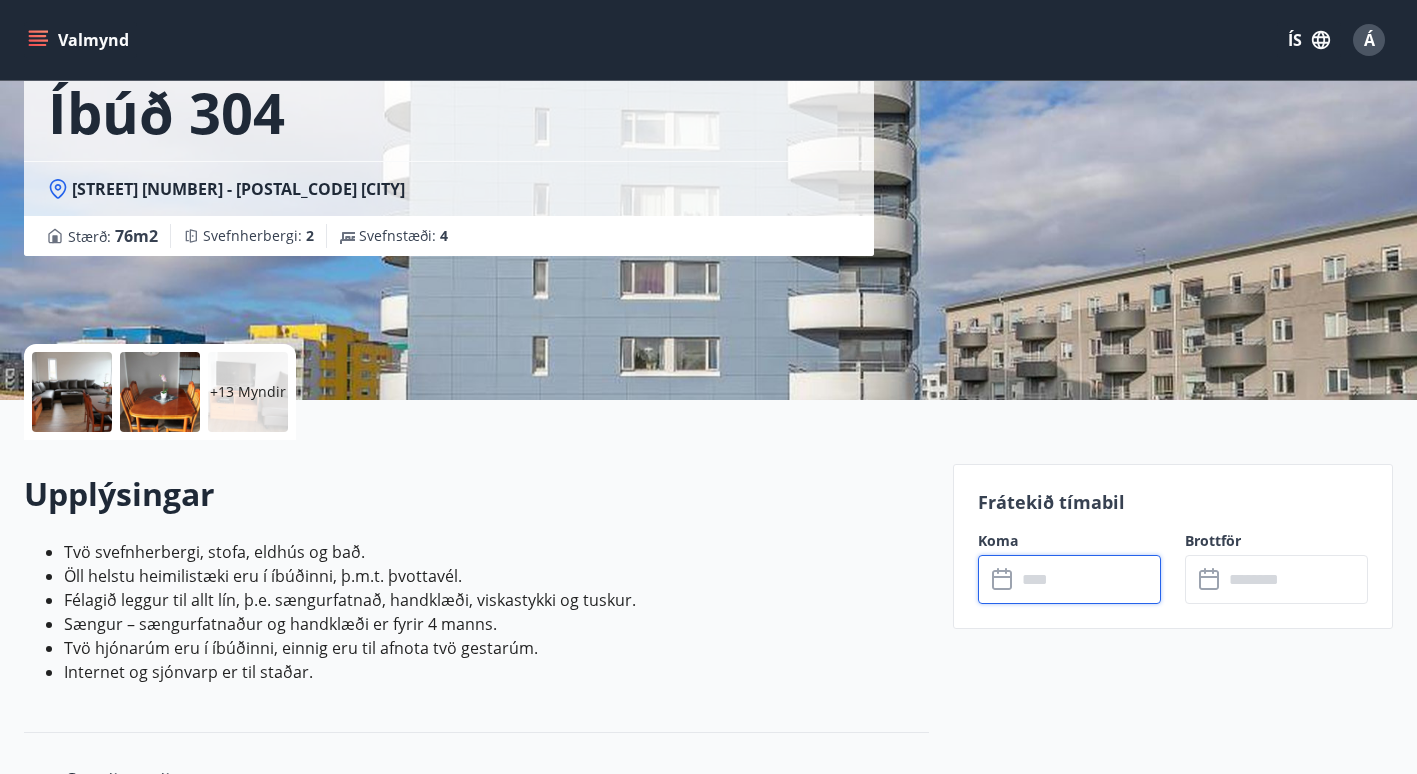 click at bounding box center [1088, 579] 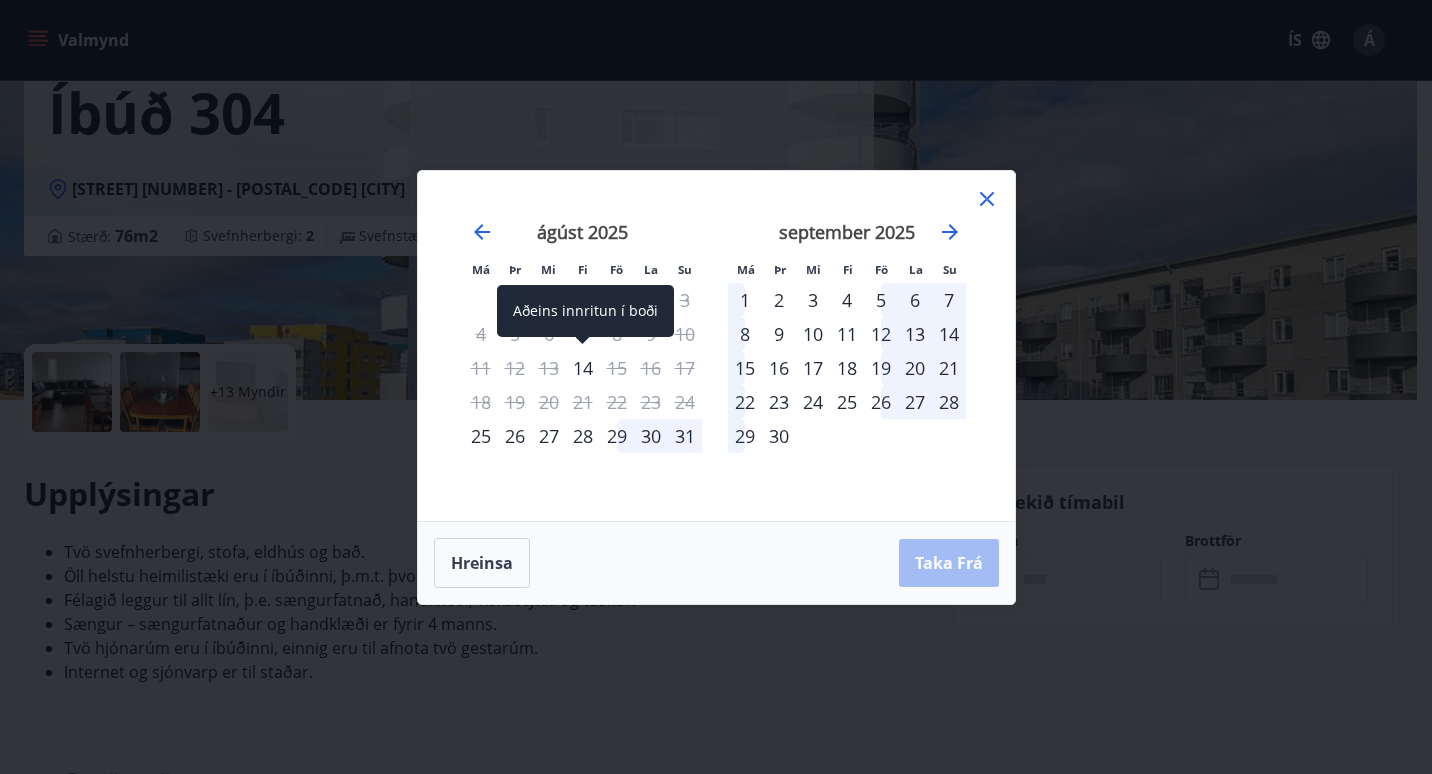 click on "14" at bounding box center [583, 368] 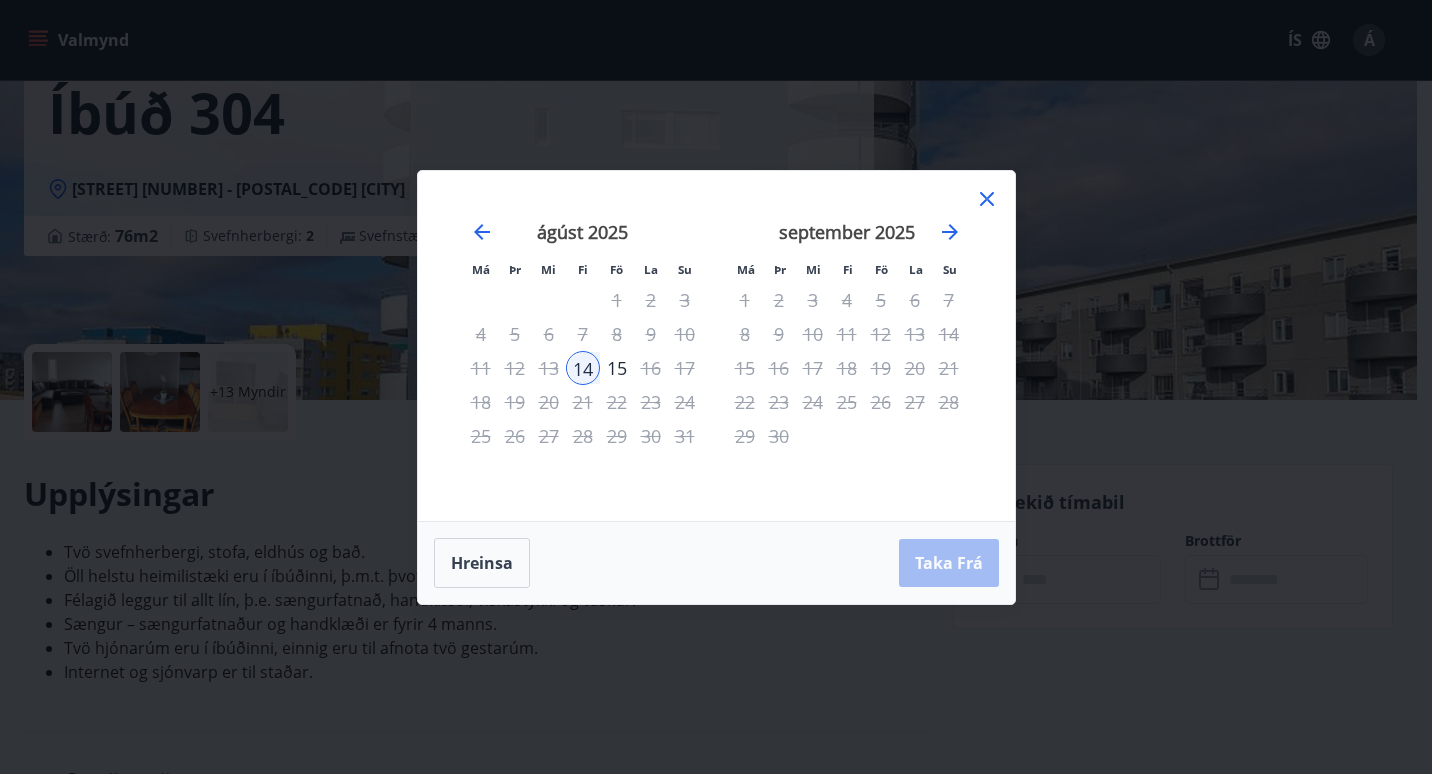 click 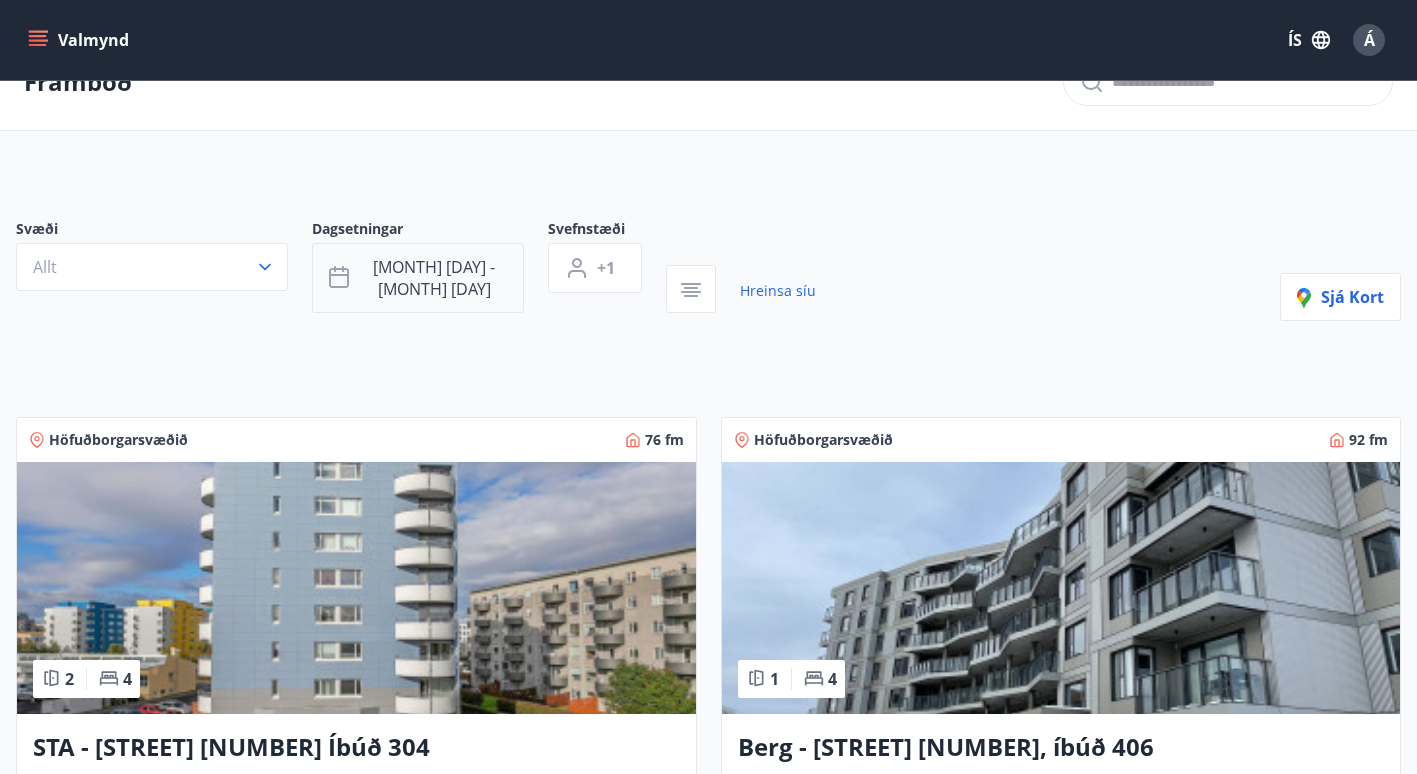 scroll, scrollTop: 0, scrollLeft: 0, axis: both 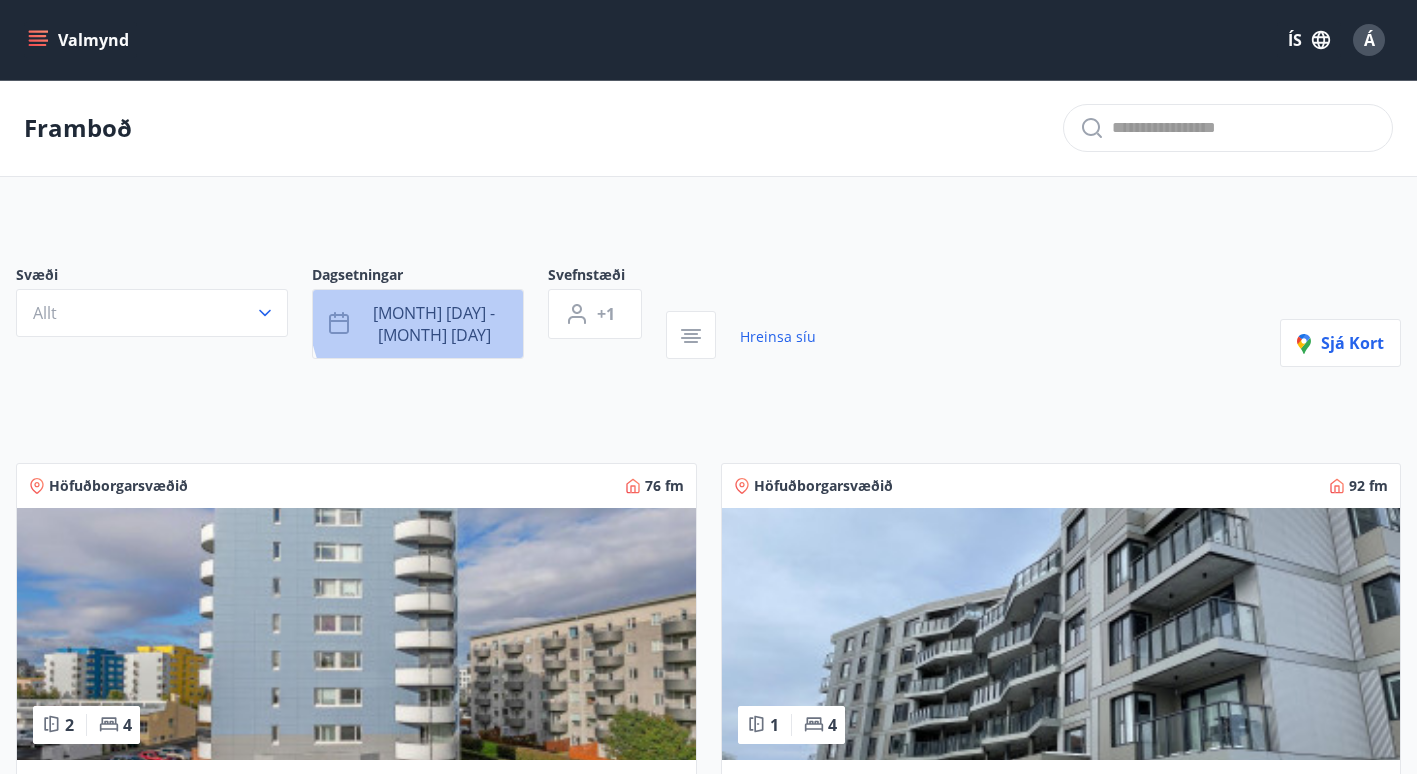 click on "[MONTH] [DAY] - [MONTH] [DAY]" at bounding box center (434, 324) 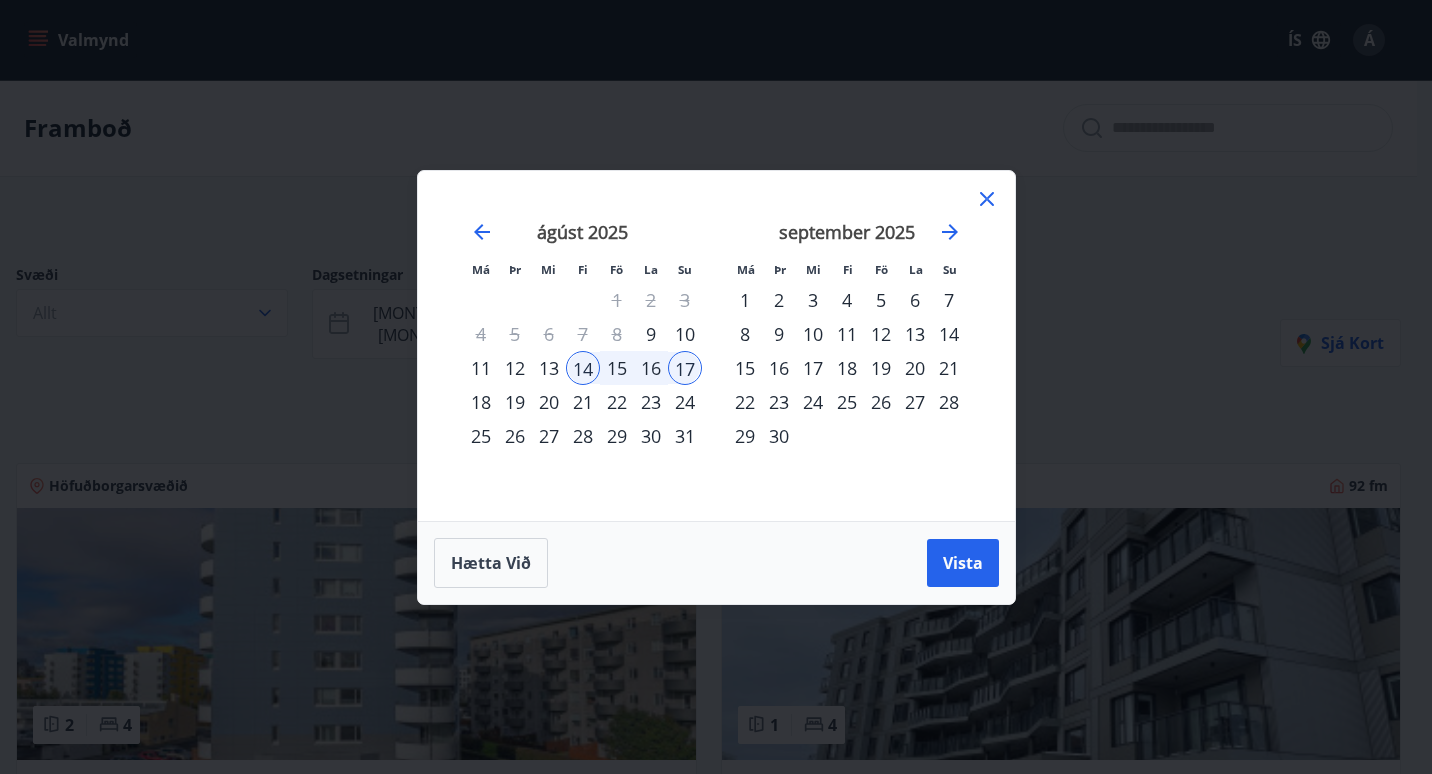 click on "15" at bounding box center [617, 368] 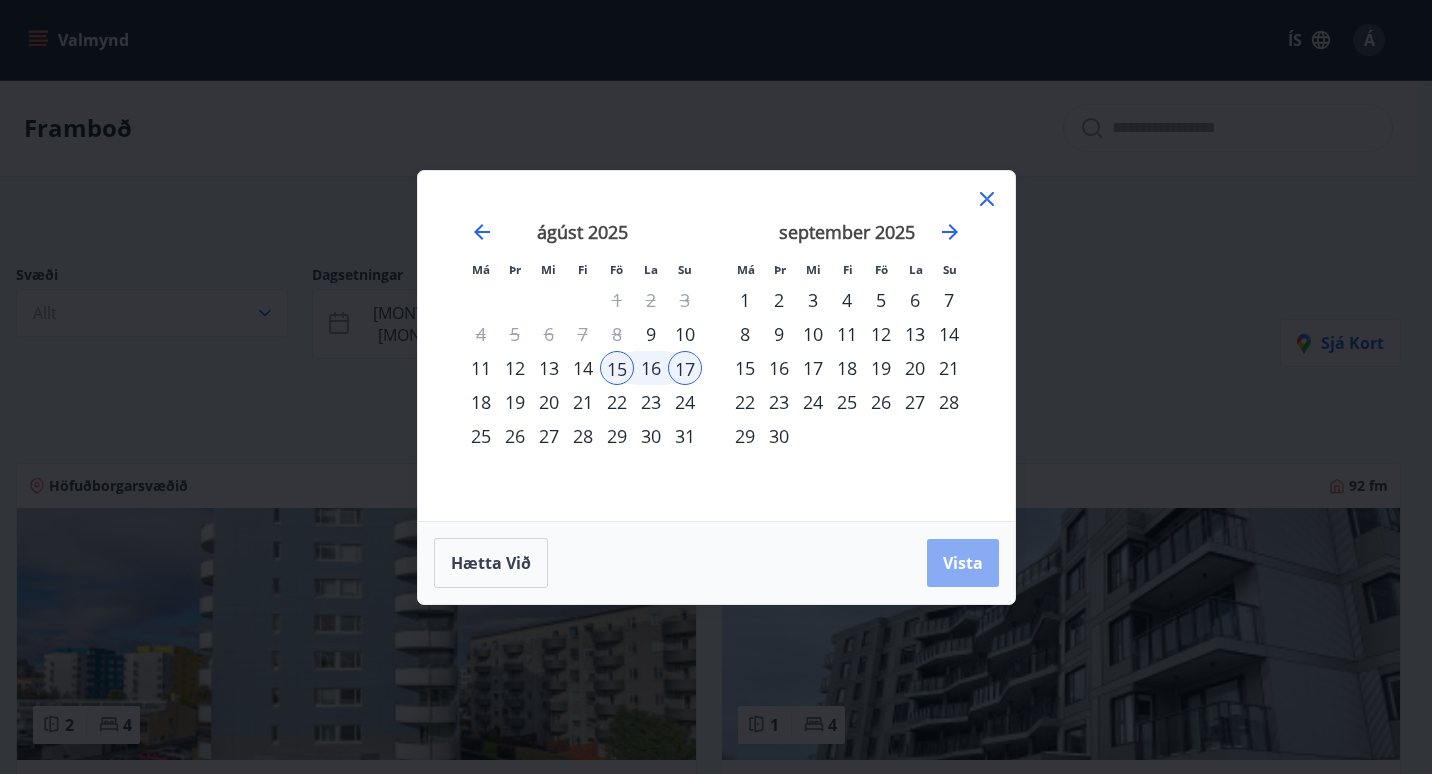 click on "Vista" at bounding box center (963, 563) 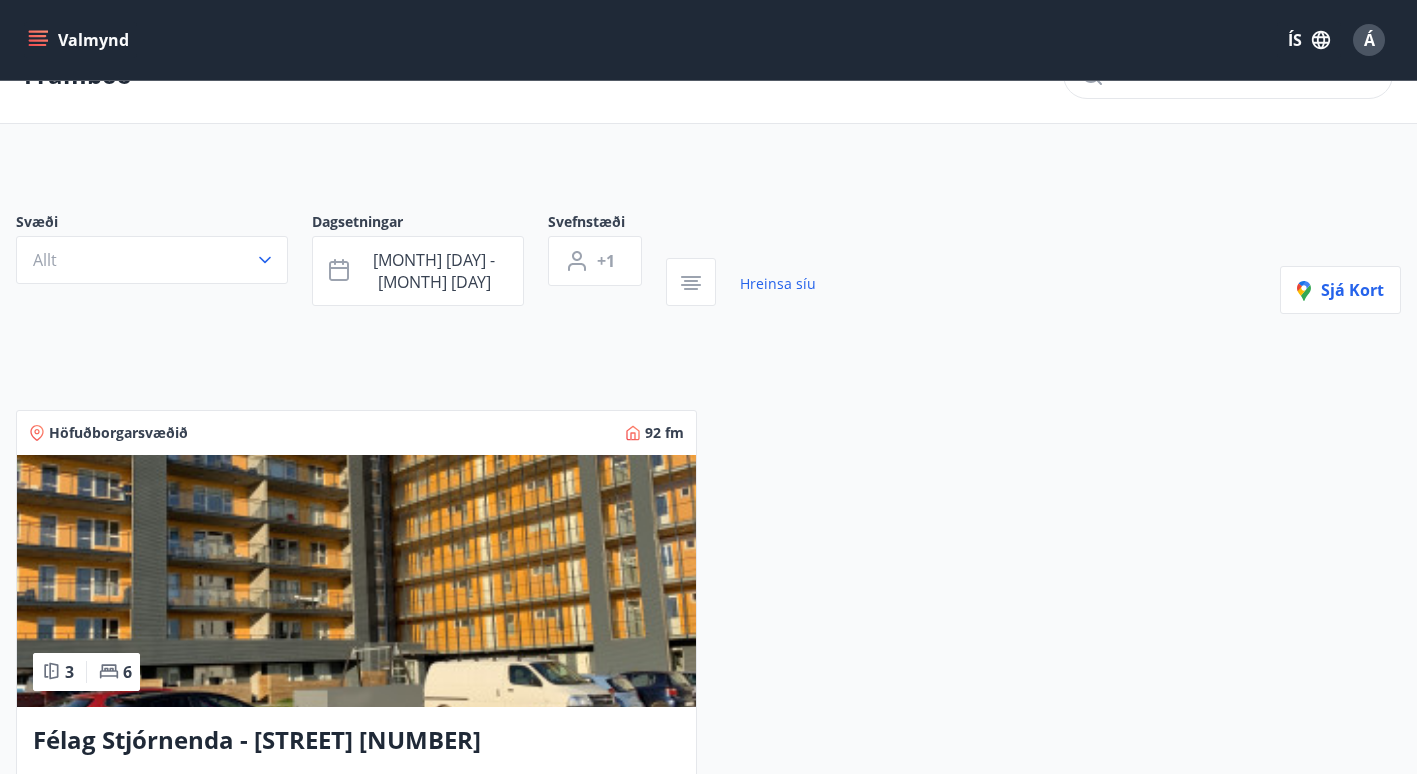 scroll, scrollTop: 0, scrollLeft: 0, axis: both 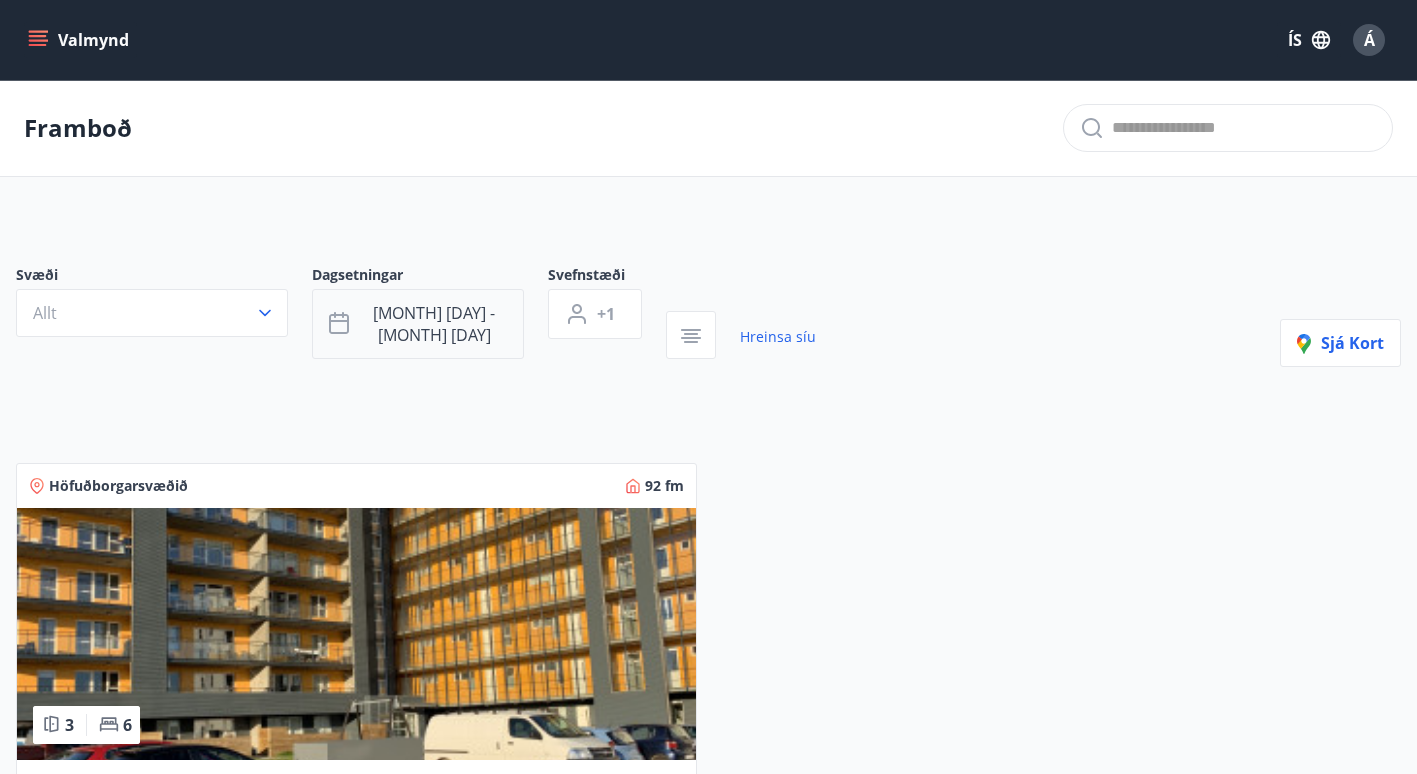 click on "[MONTH] [DAY] - [MONTH] [DAY]" at bounding box center (418, 324) 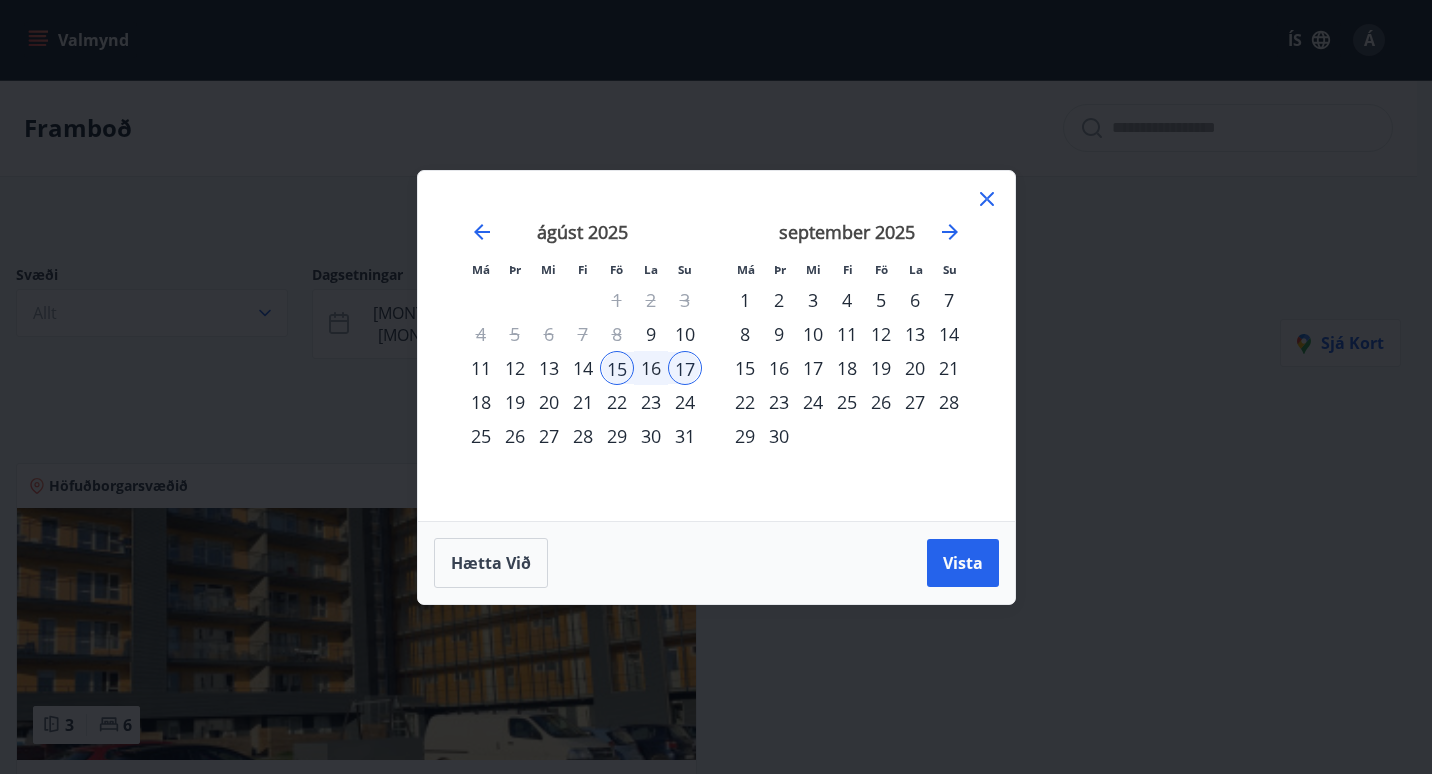 click on "14" at bounding box center [583, 368] 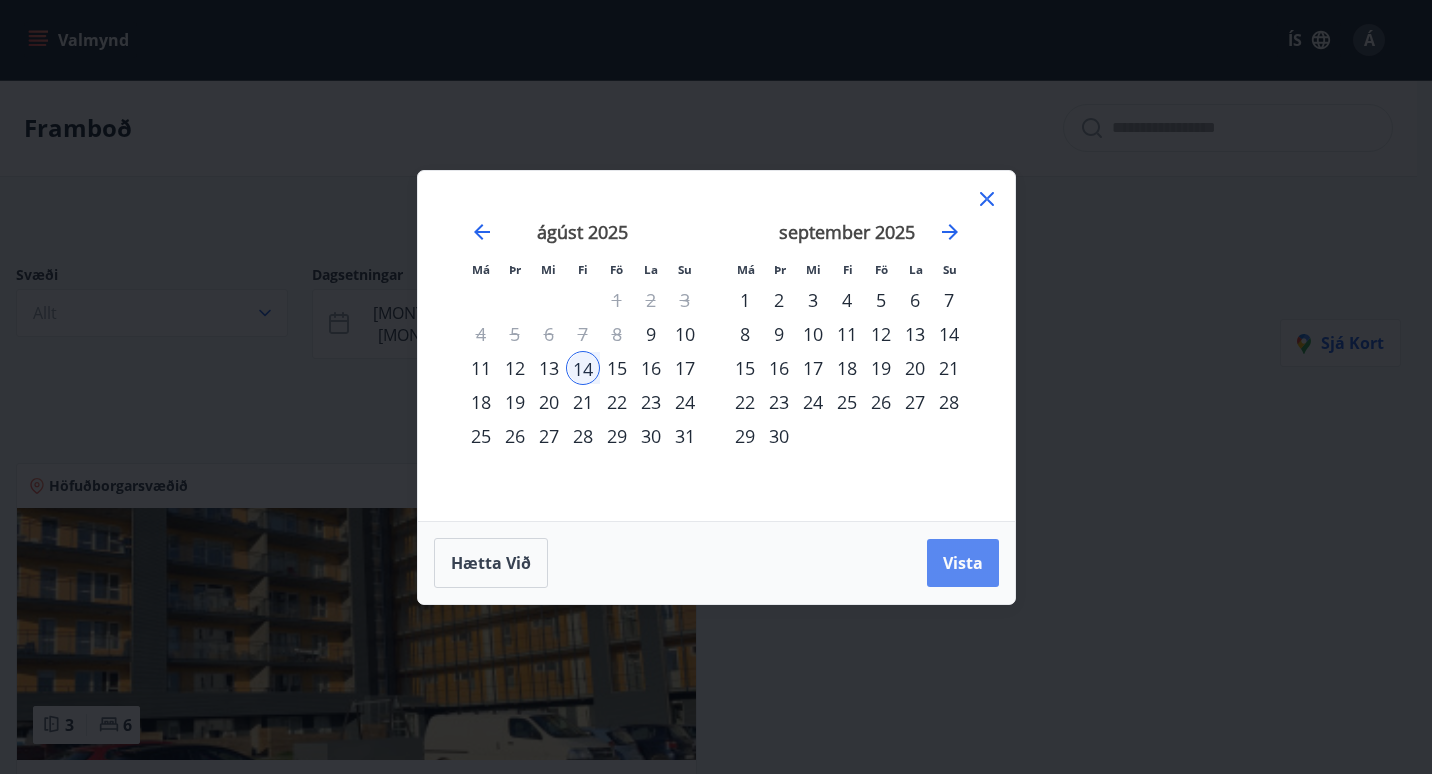 click on "Vista" at bounding box center (963, 563) 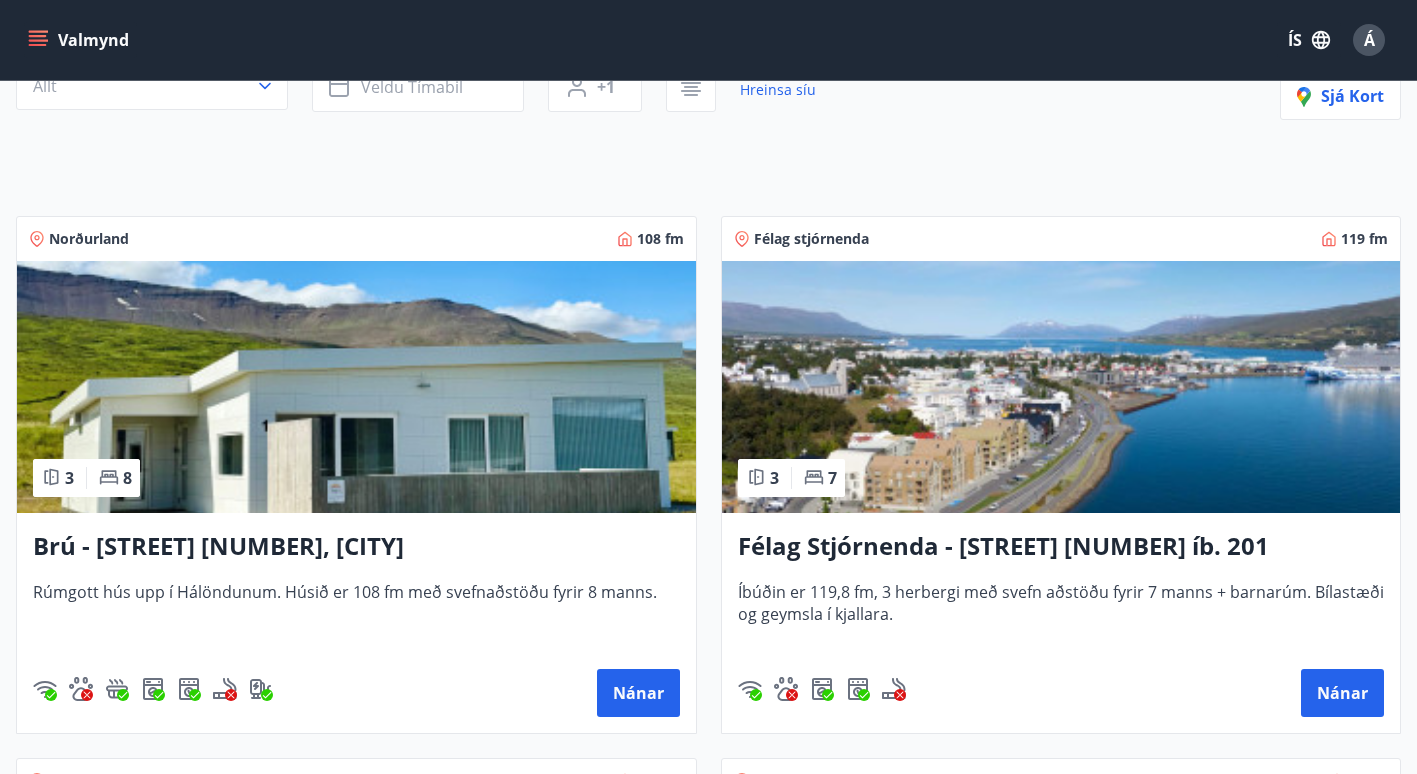 scroll, scrollTop: 0, scrollLeft: 0, axis: both 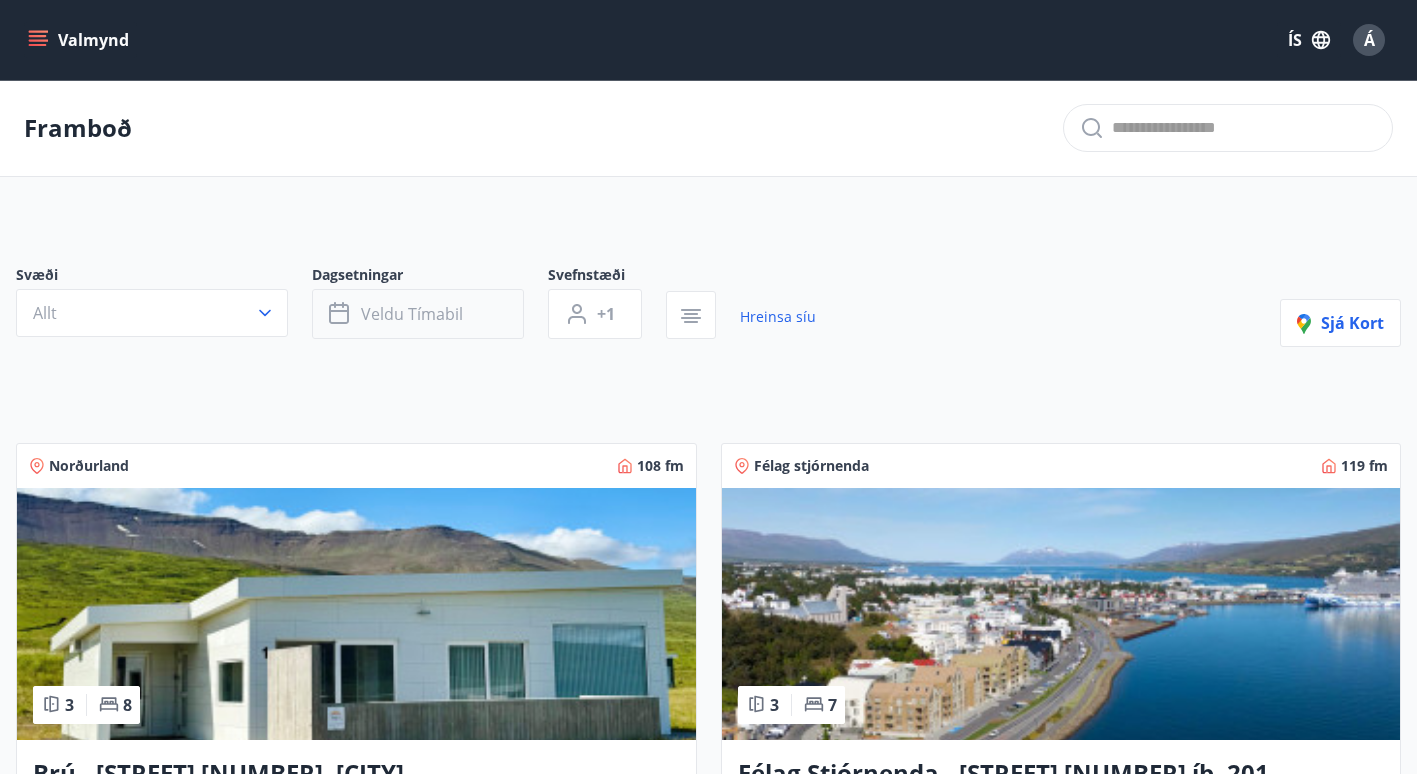 click on "Veldu tímabil" at bounding box center [412, 314] 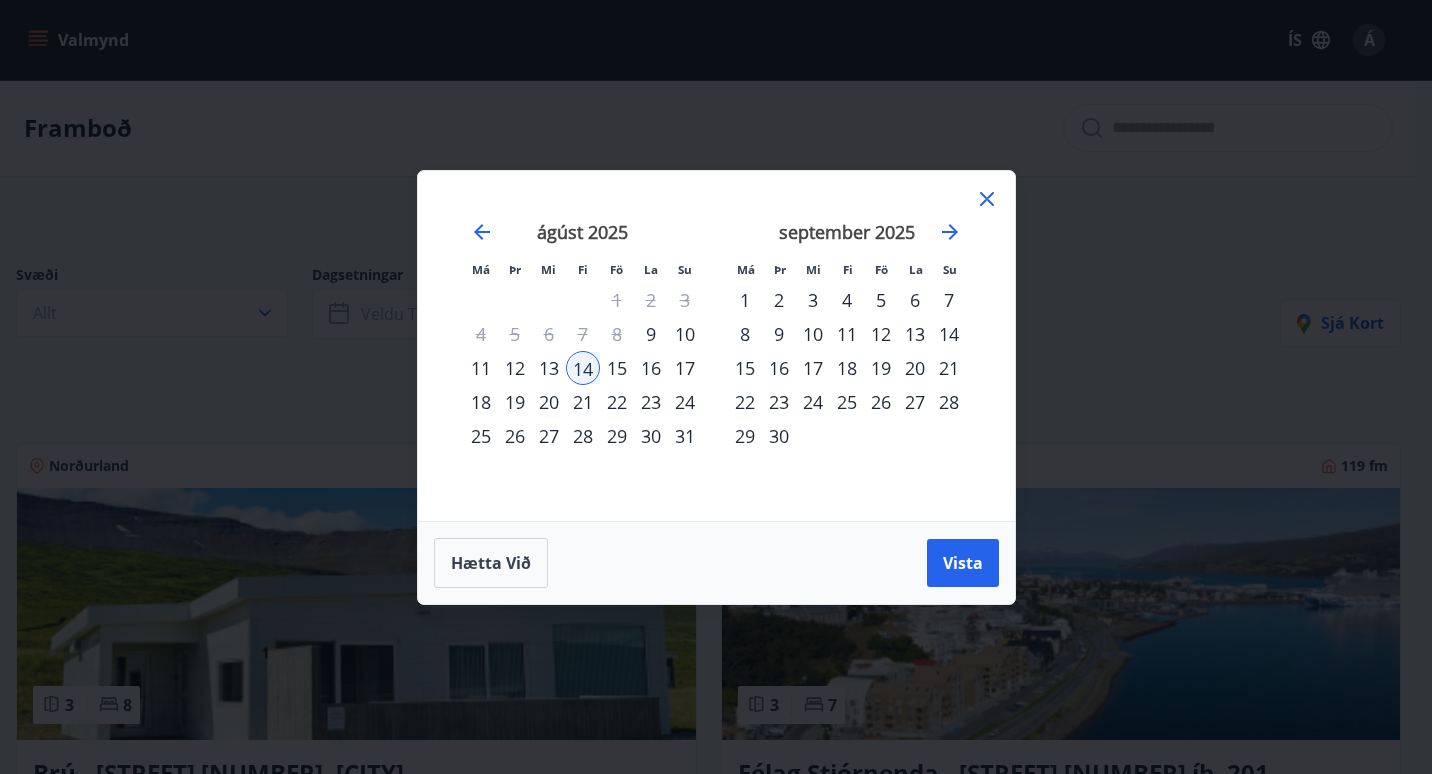 click on "17" at bounding box center [685, 368] 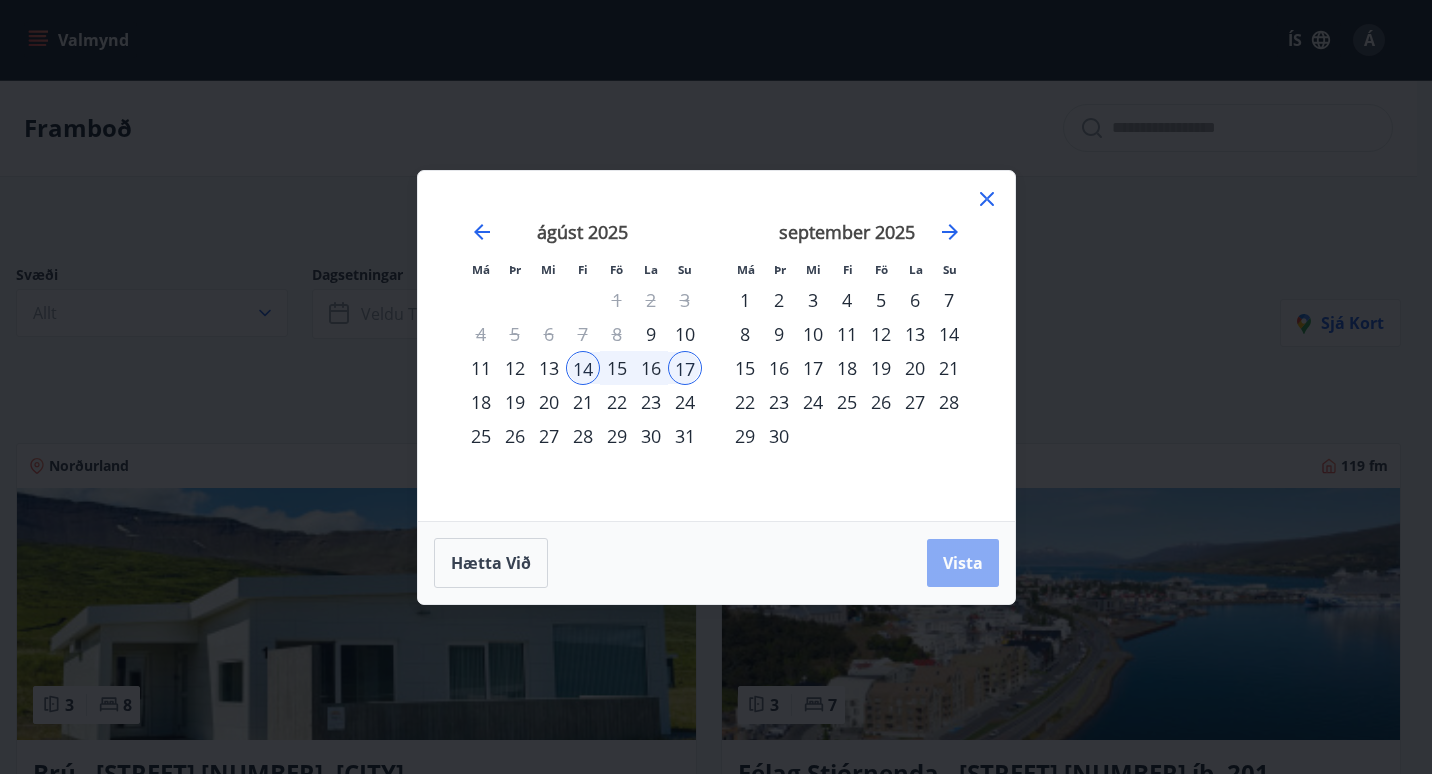 click on "Vista" at bounding box center [963, 563] 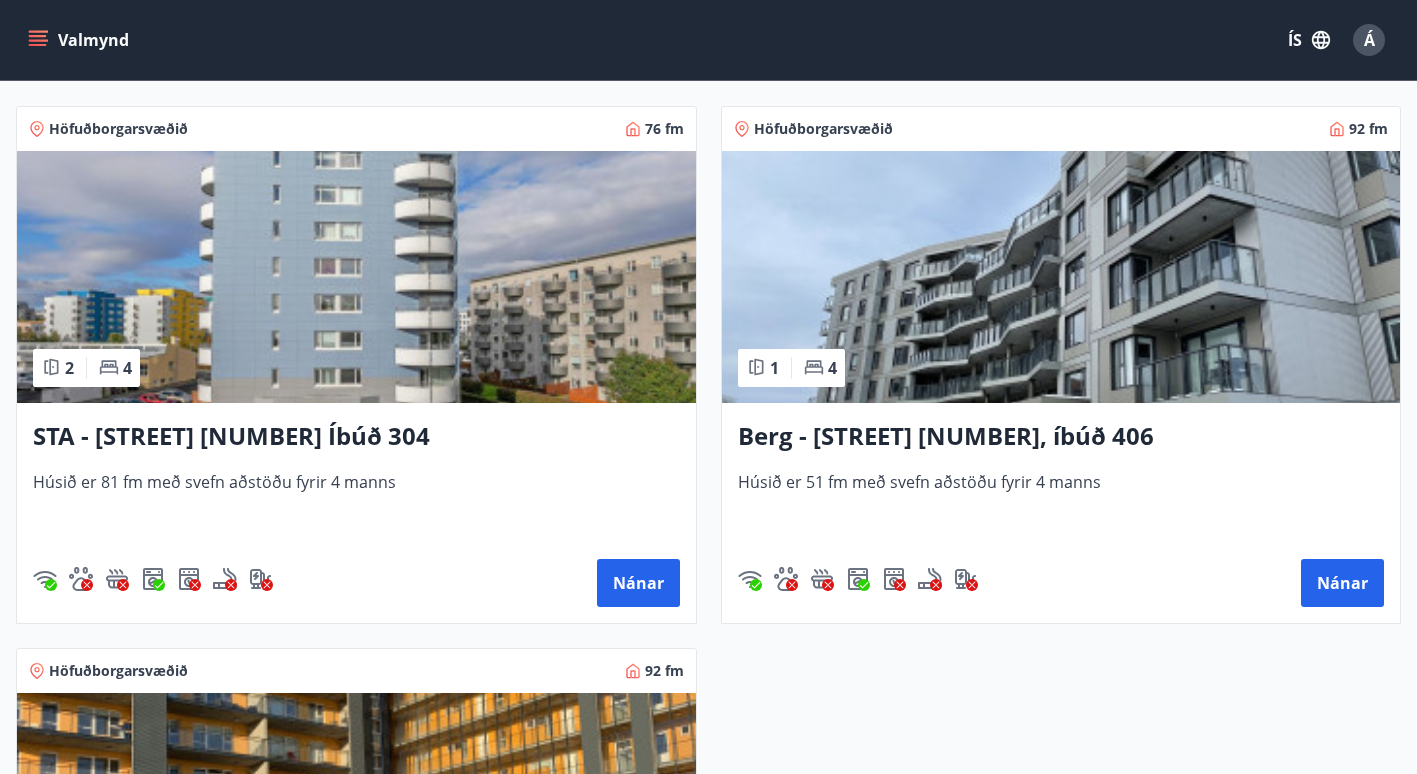 scroll, scrollTop: 100, scrollLeft: 0, axis: vertical 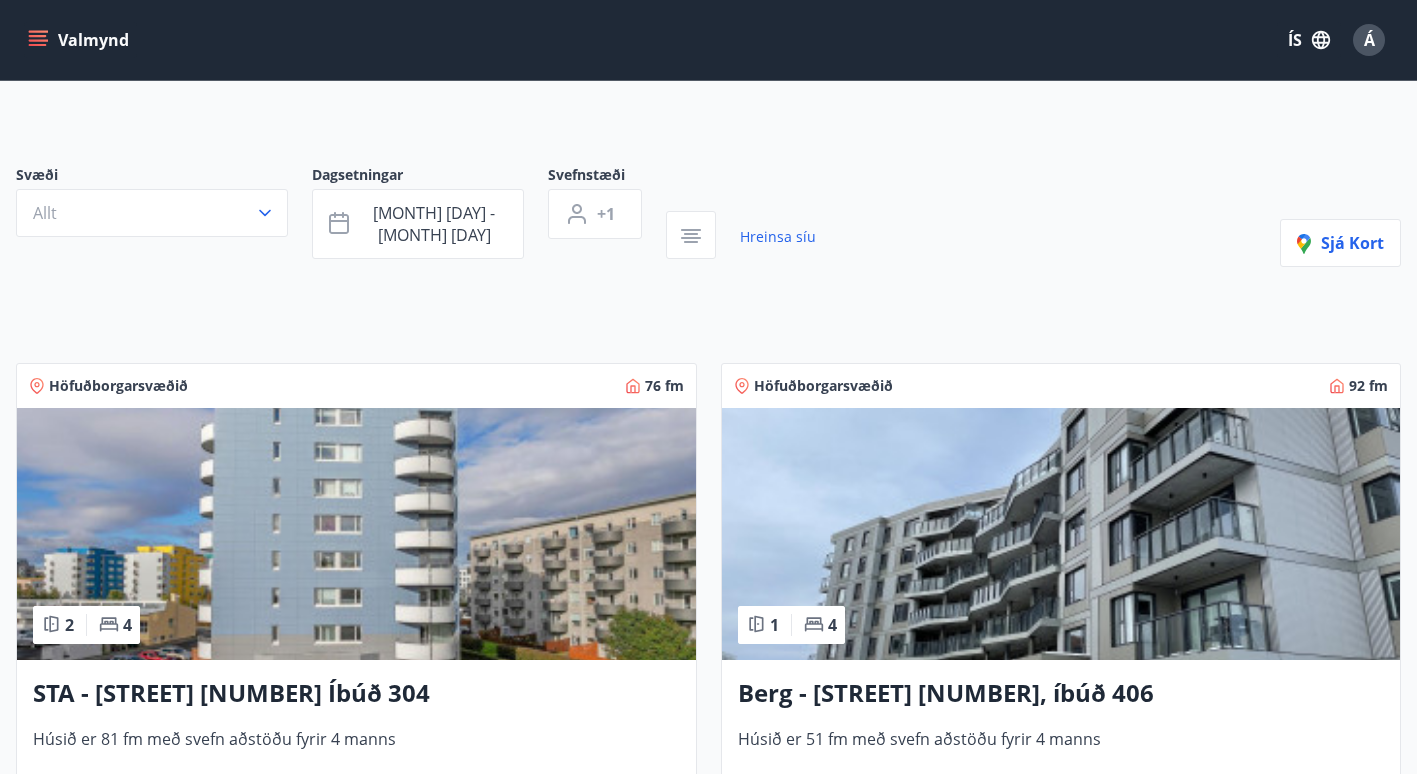 click at bounding box center (1061, 534) 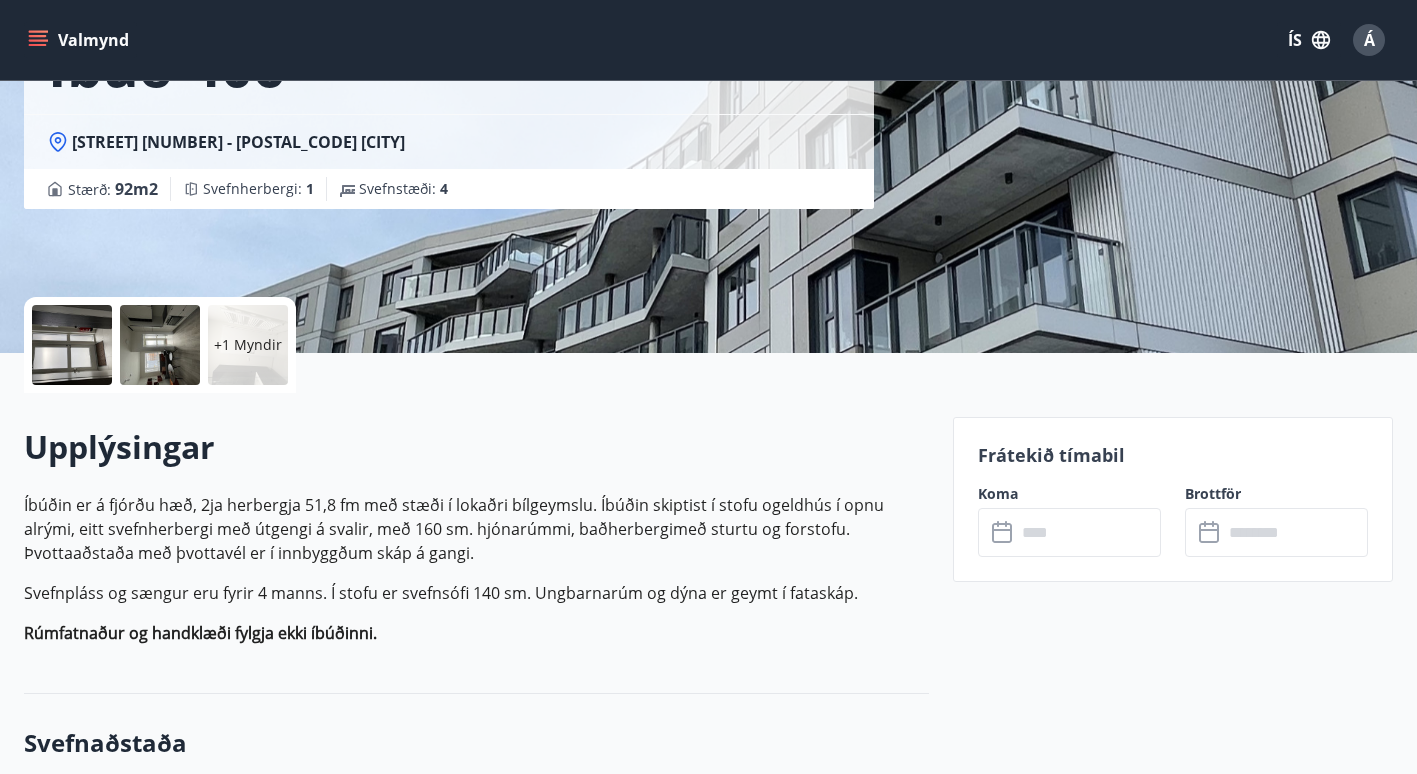 scroll, scrollTop: 300, scrollLeft: 0, axis: vertical 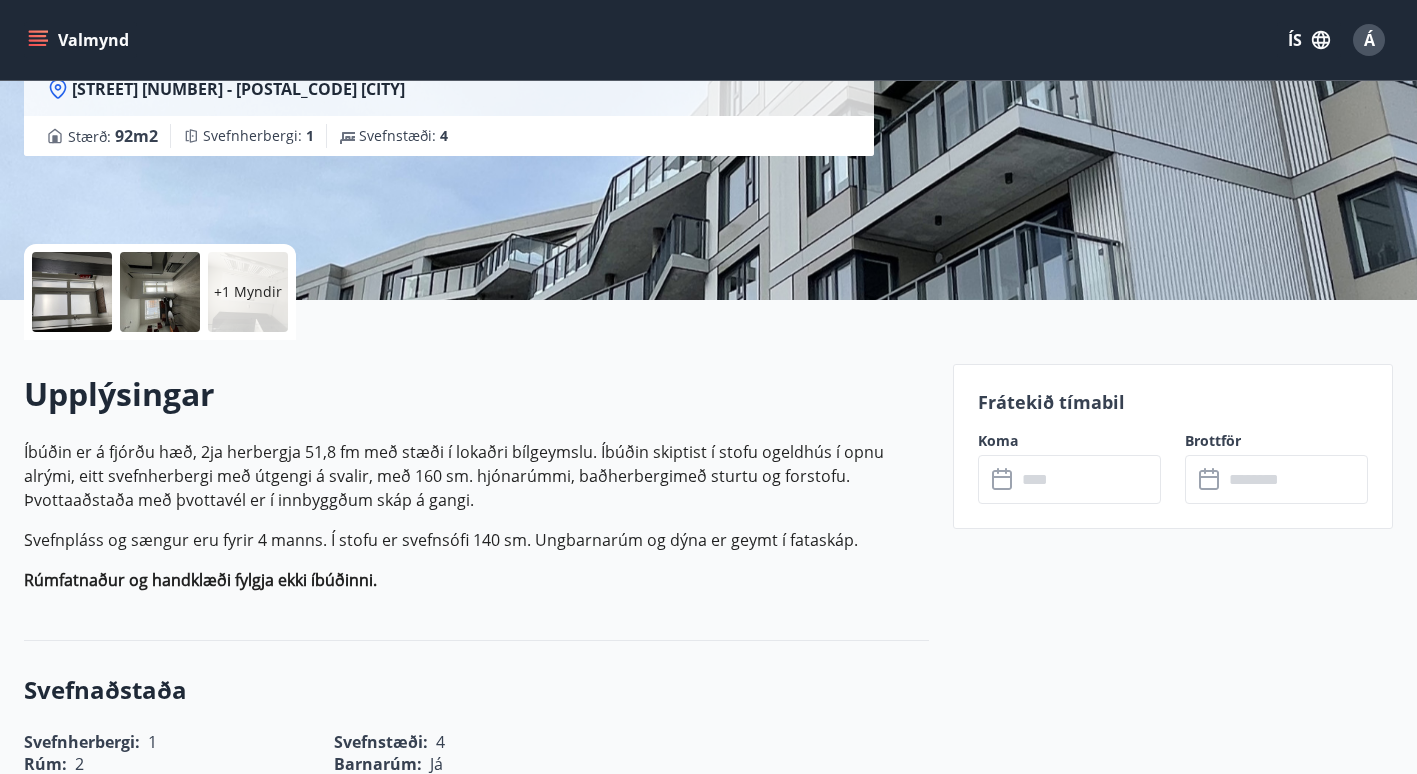 click at bounding box center (1088, 479) 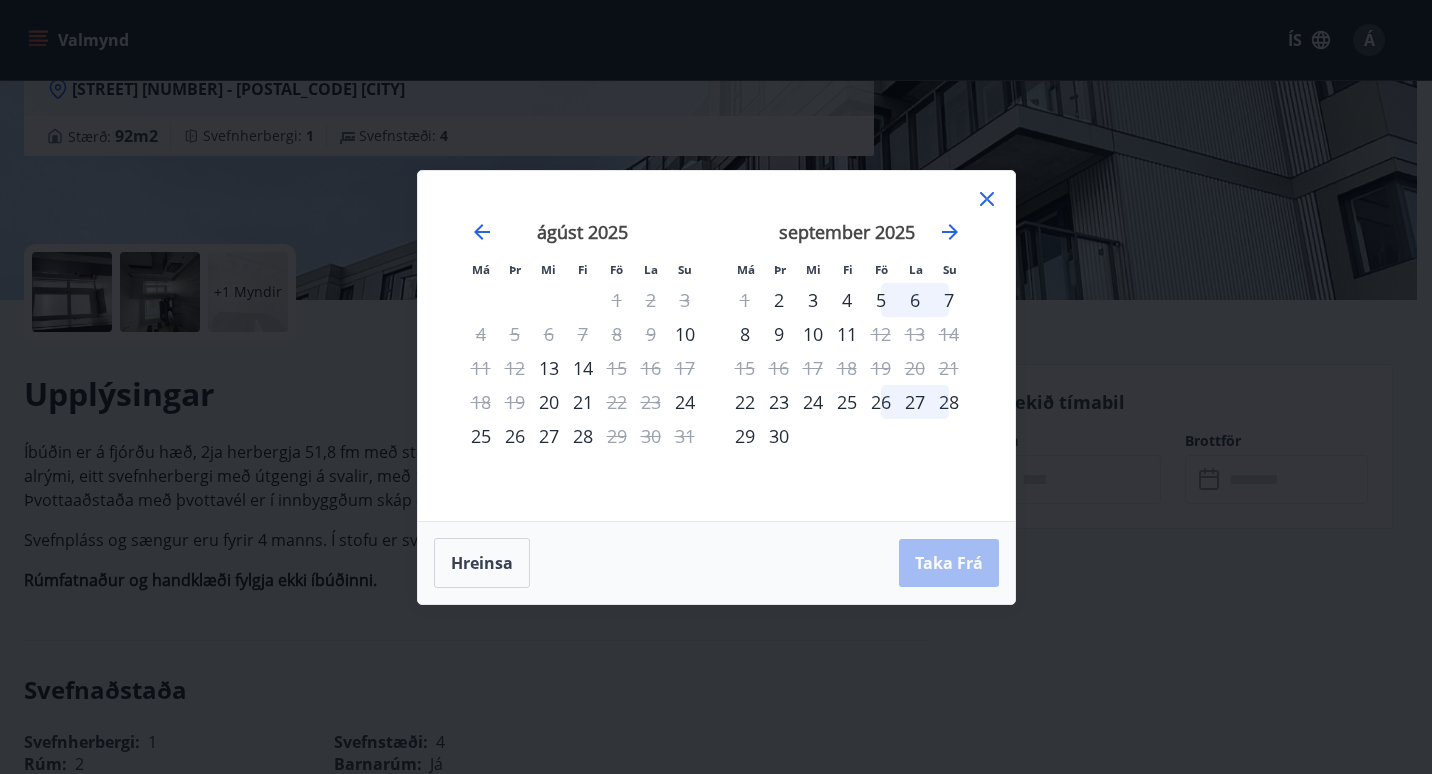 click 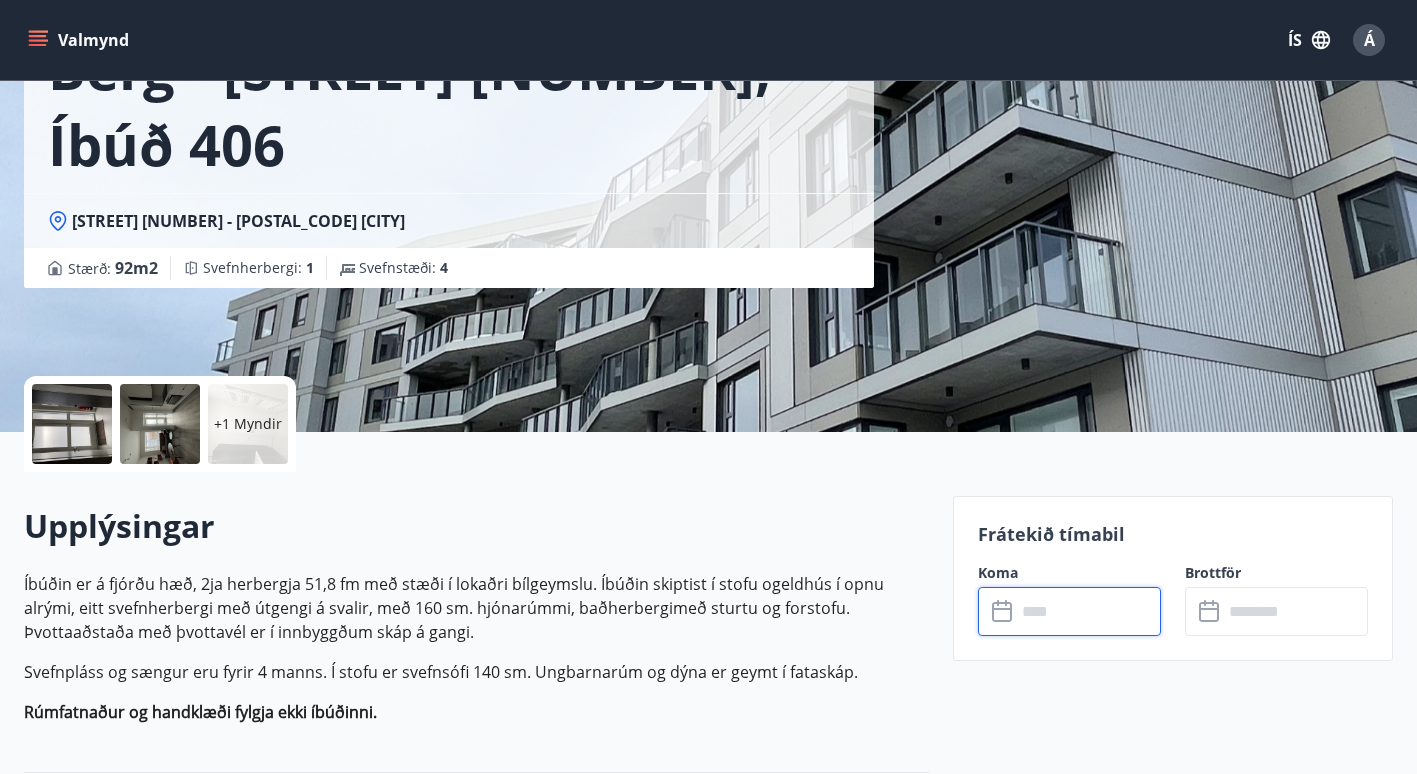 scroll, scrollTop: 100, scrollLeft: 0, axis: vertical 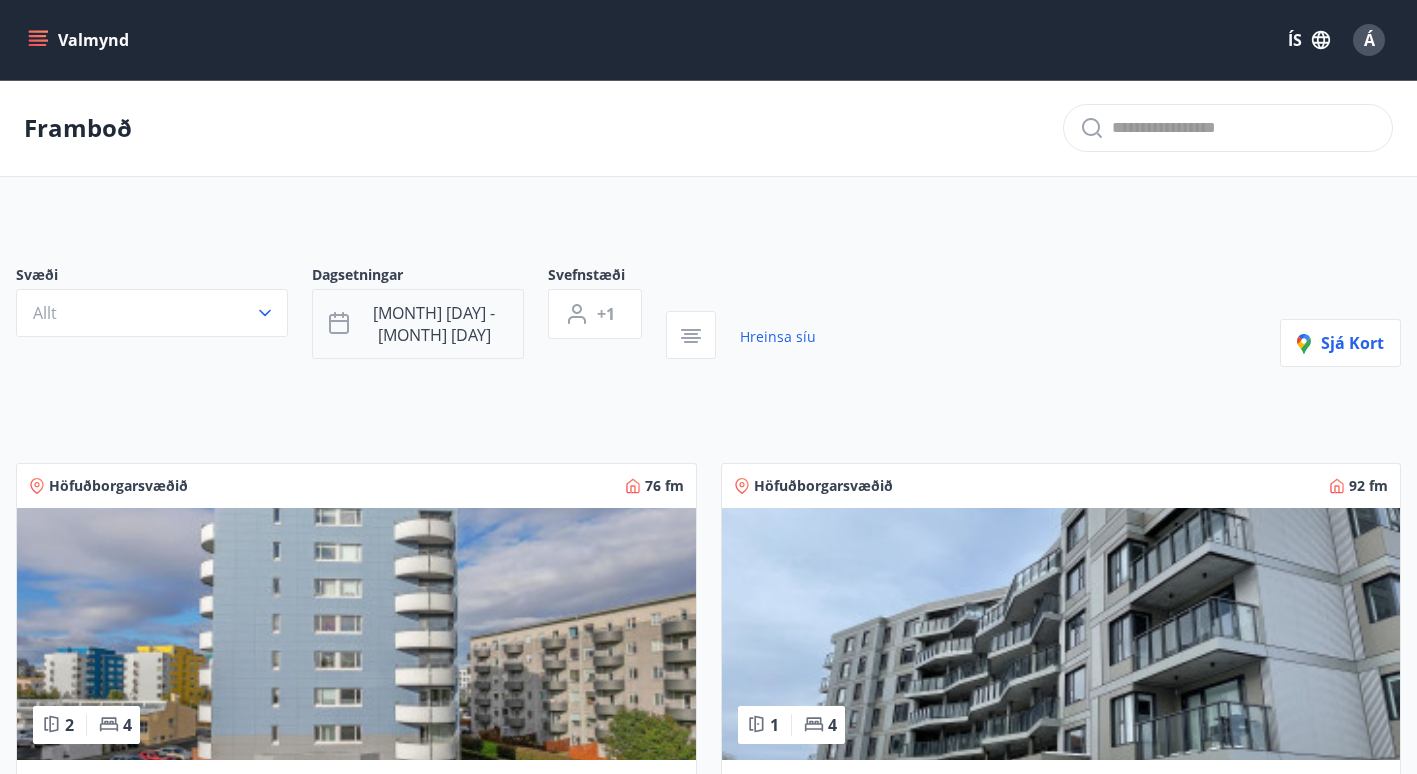 click on "[MONTH] [DAY] - [MONTH] [DAY]" at bounding box center [434, 324] 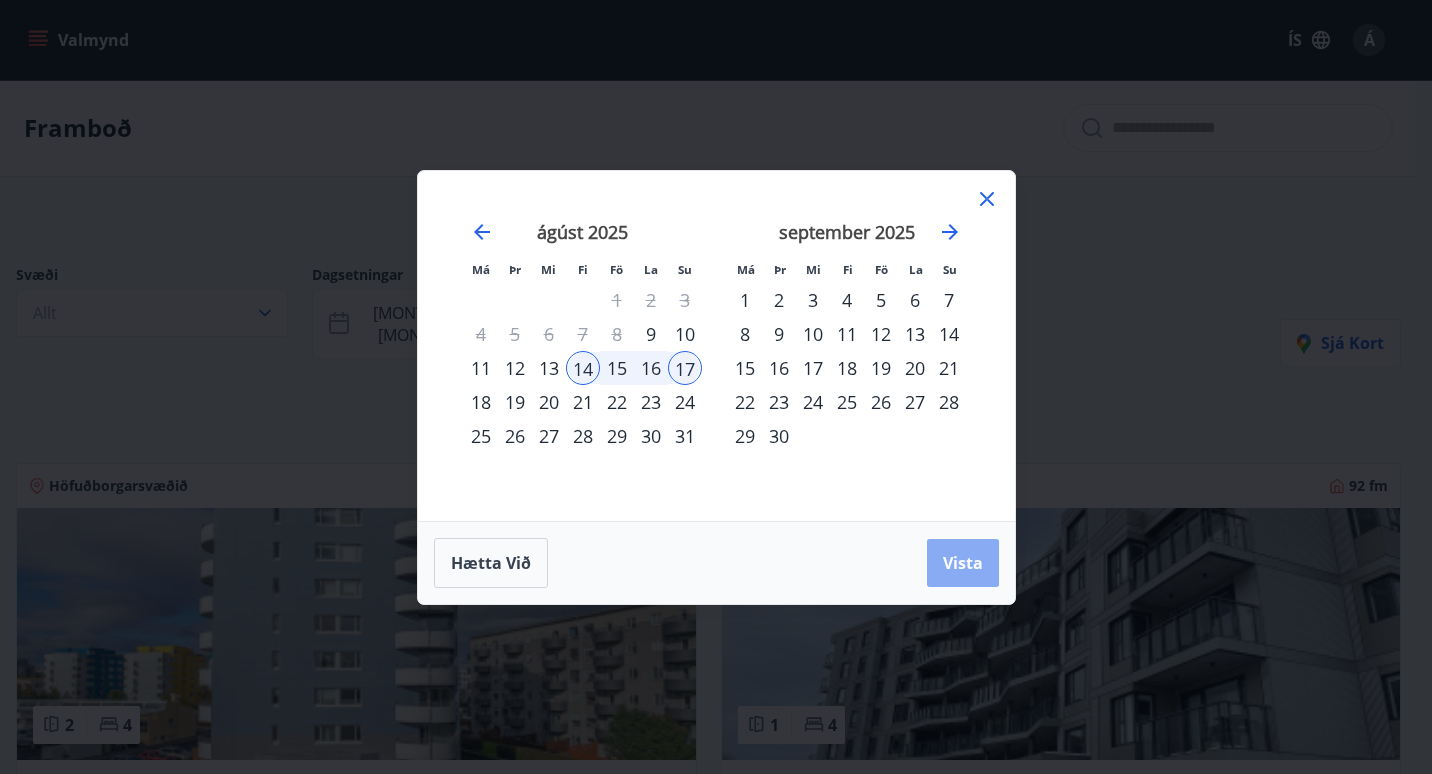 click on "Vista" at bounding box center [963, 563] 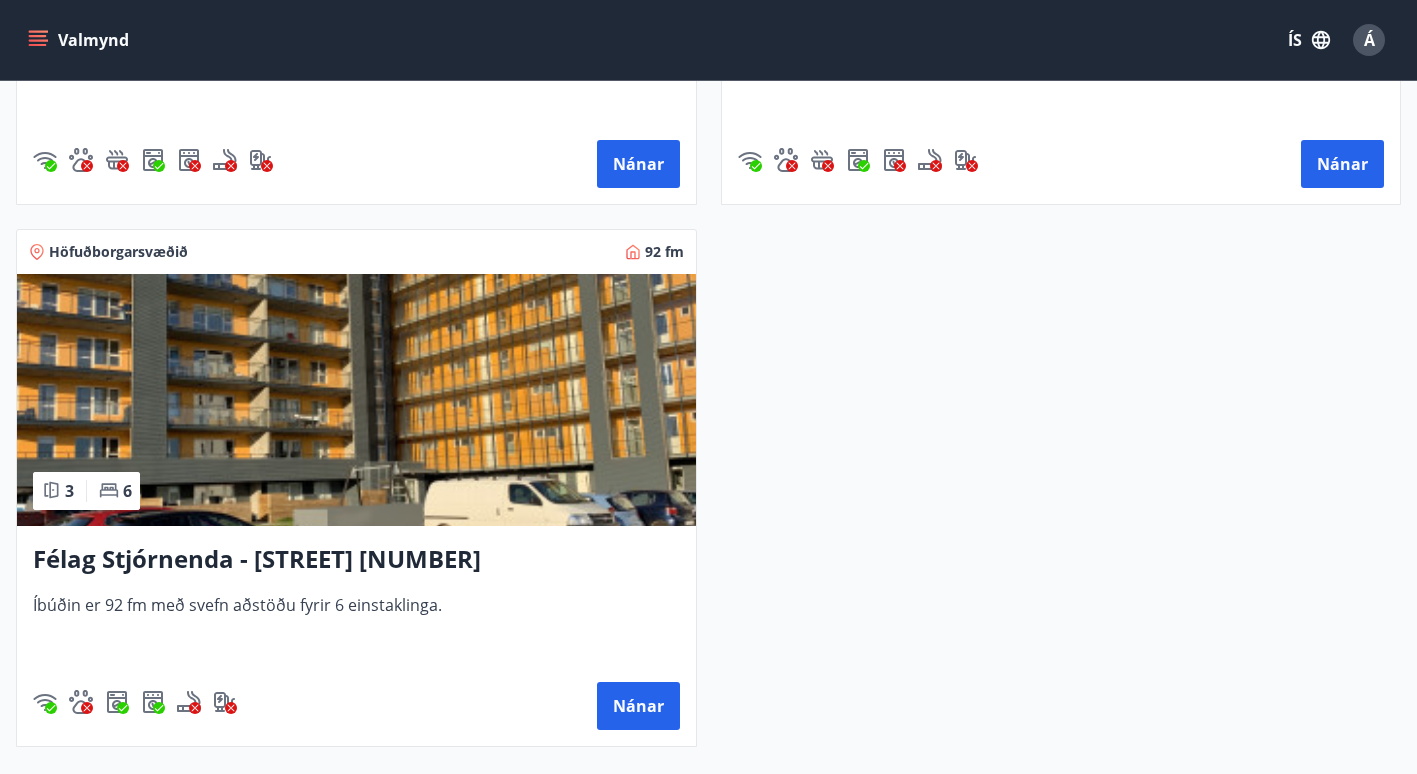 scroll, scrollTop: 800, scrollLeft: 0, axis: vertical 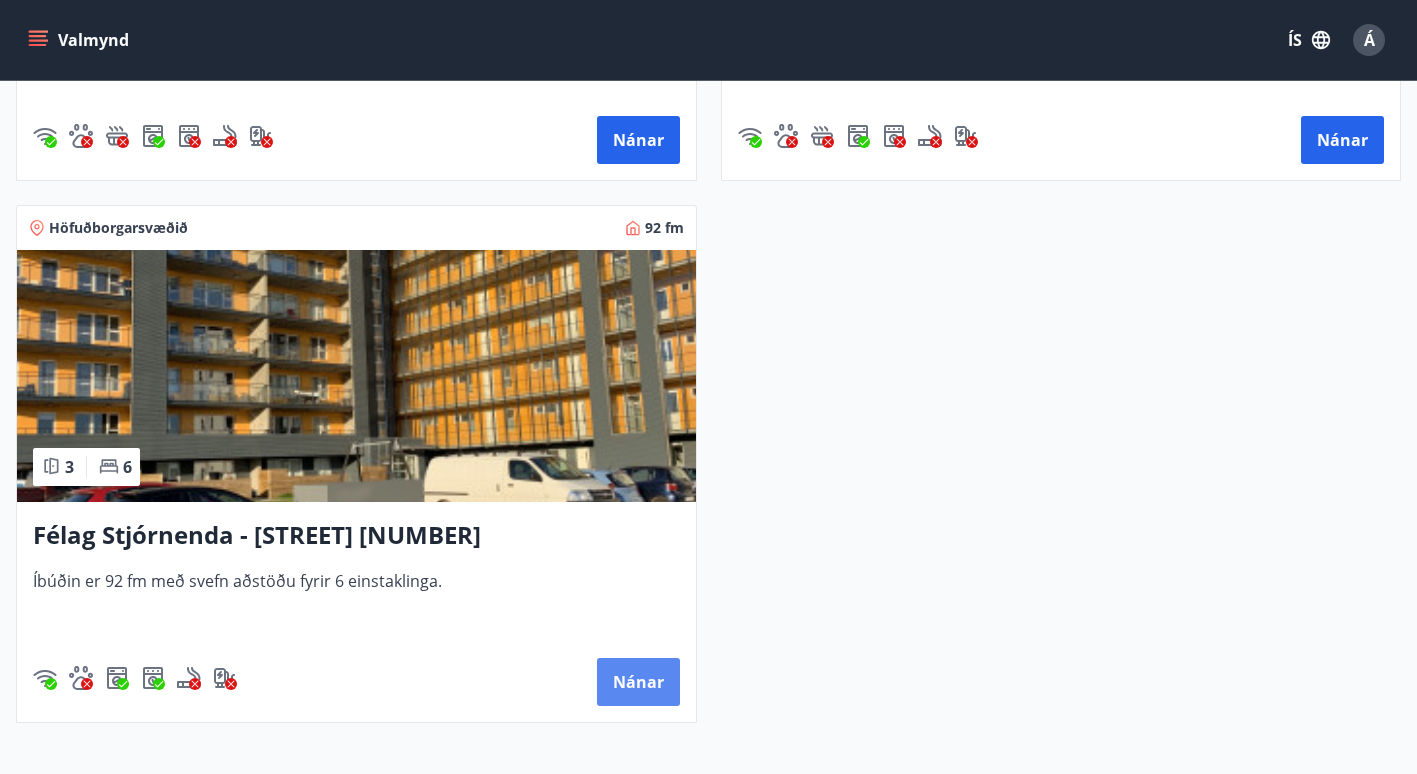 click on "Nánar" at bounding box center (638, 682) 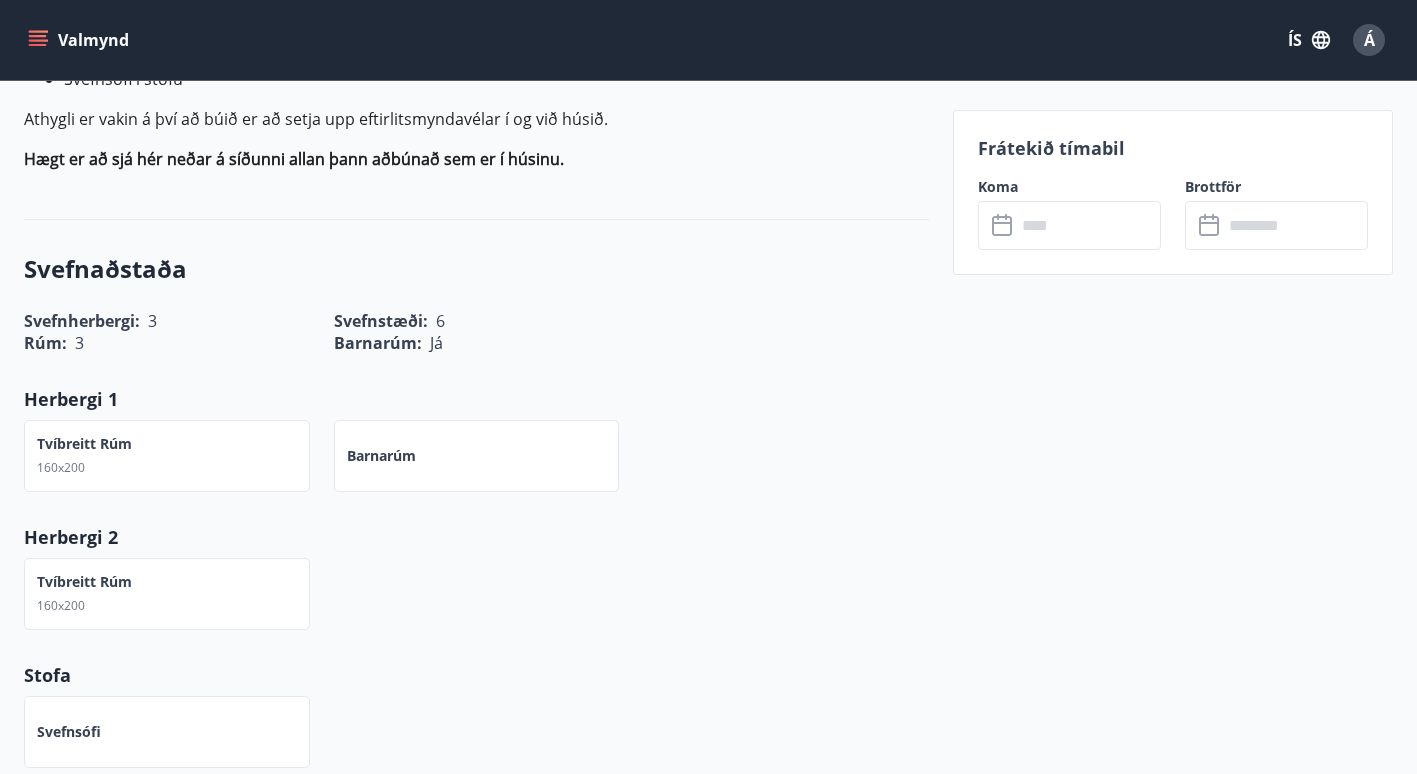 scroll, scrollTop: 800, scrollLeft: 0, axis: vertical 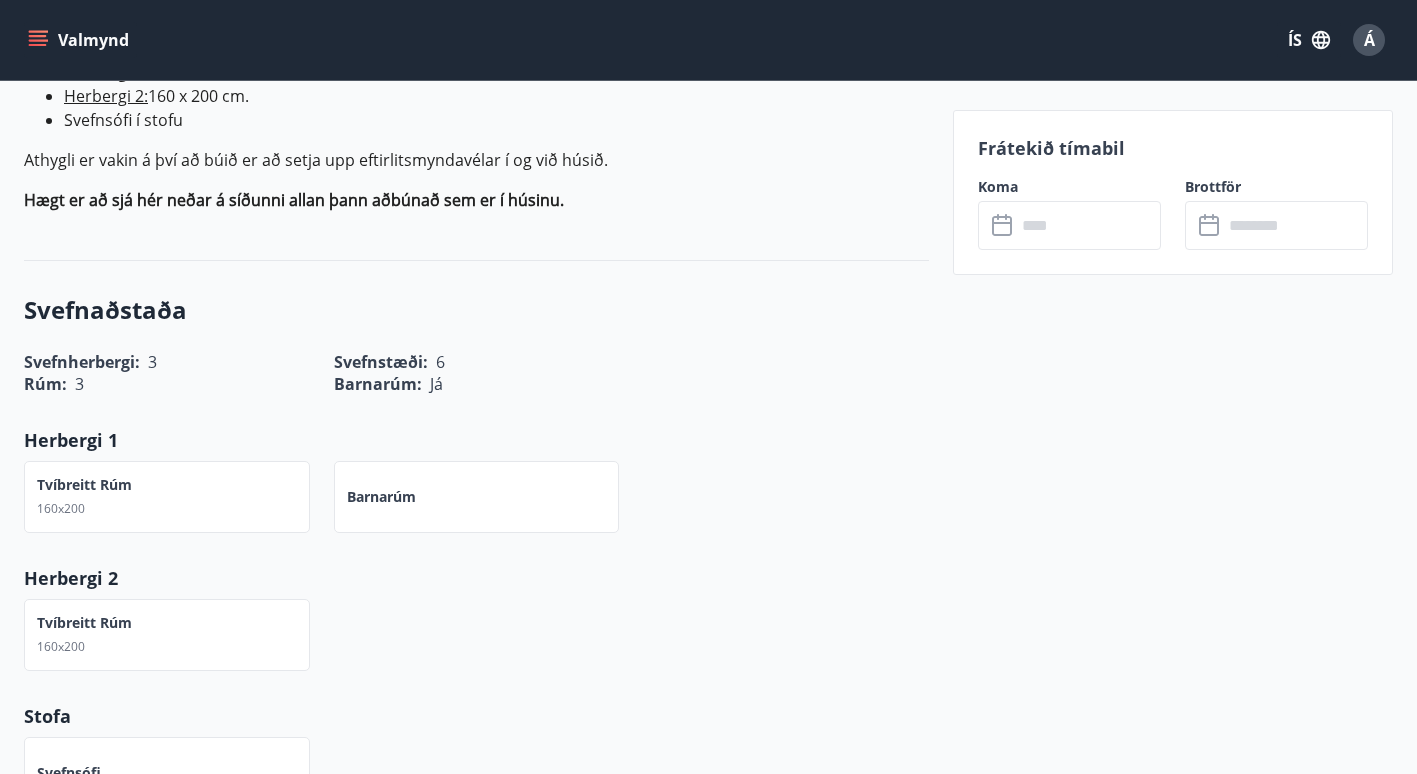 click at bounding box center [1088, 225] 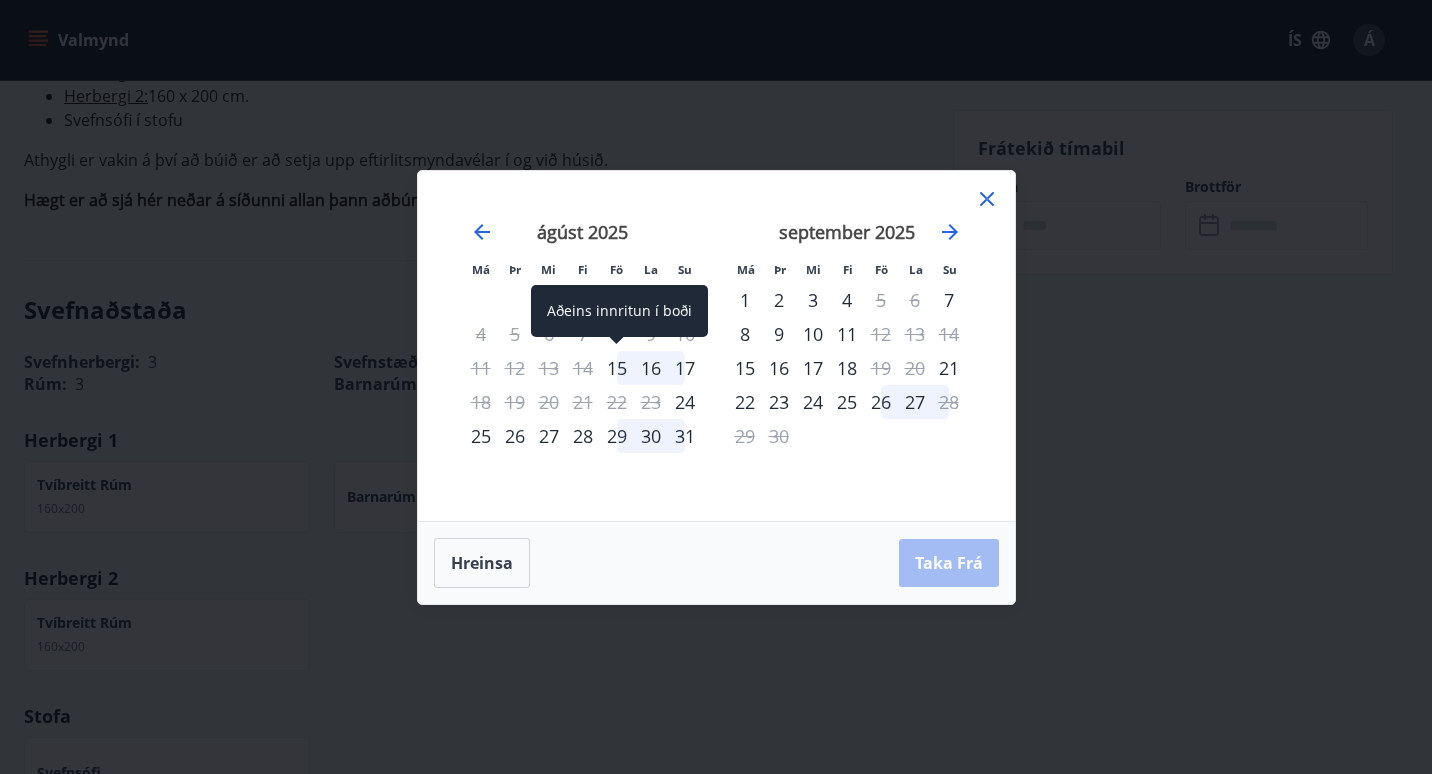 click on "15" at bounding box center (617, 368) 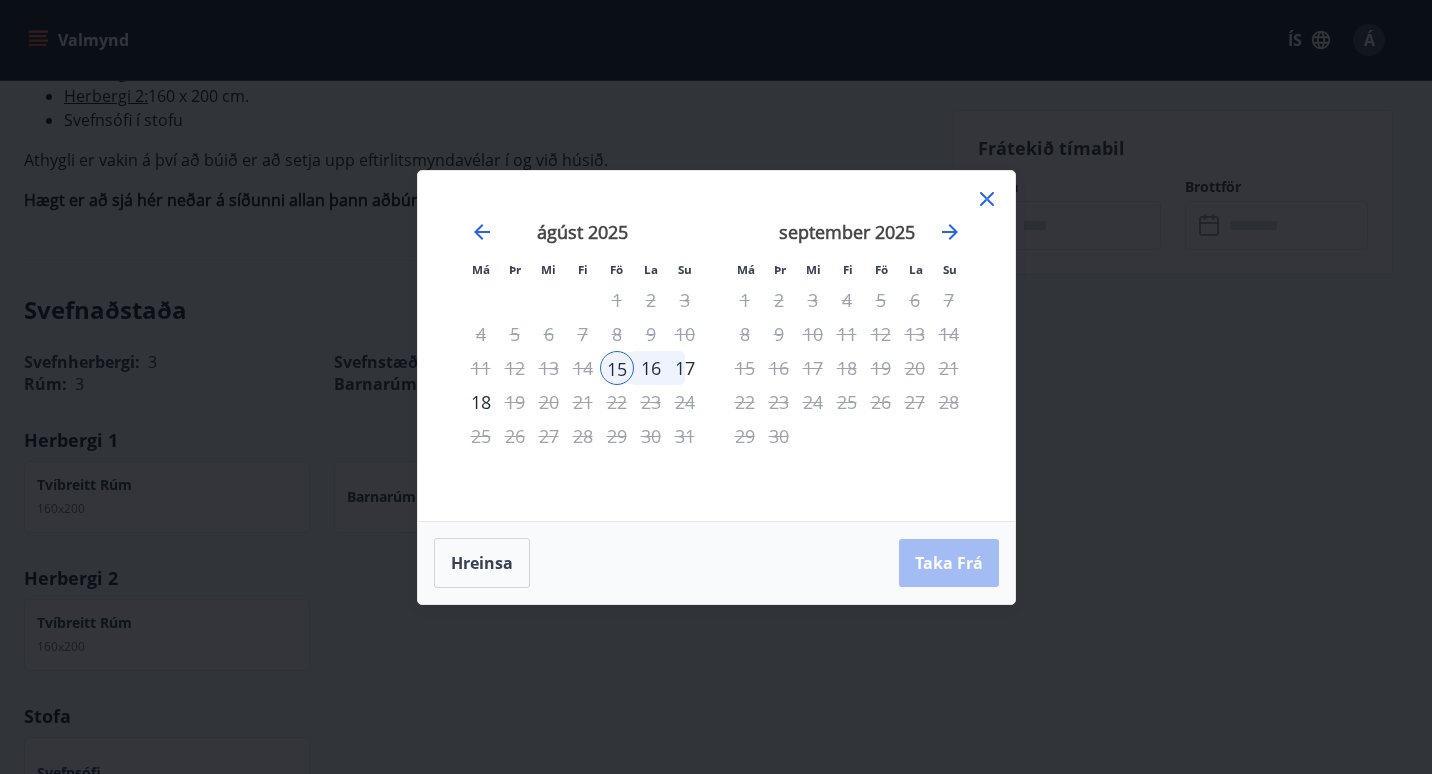 click on "17" at bounding box center [685, 368] 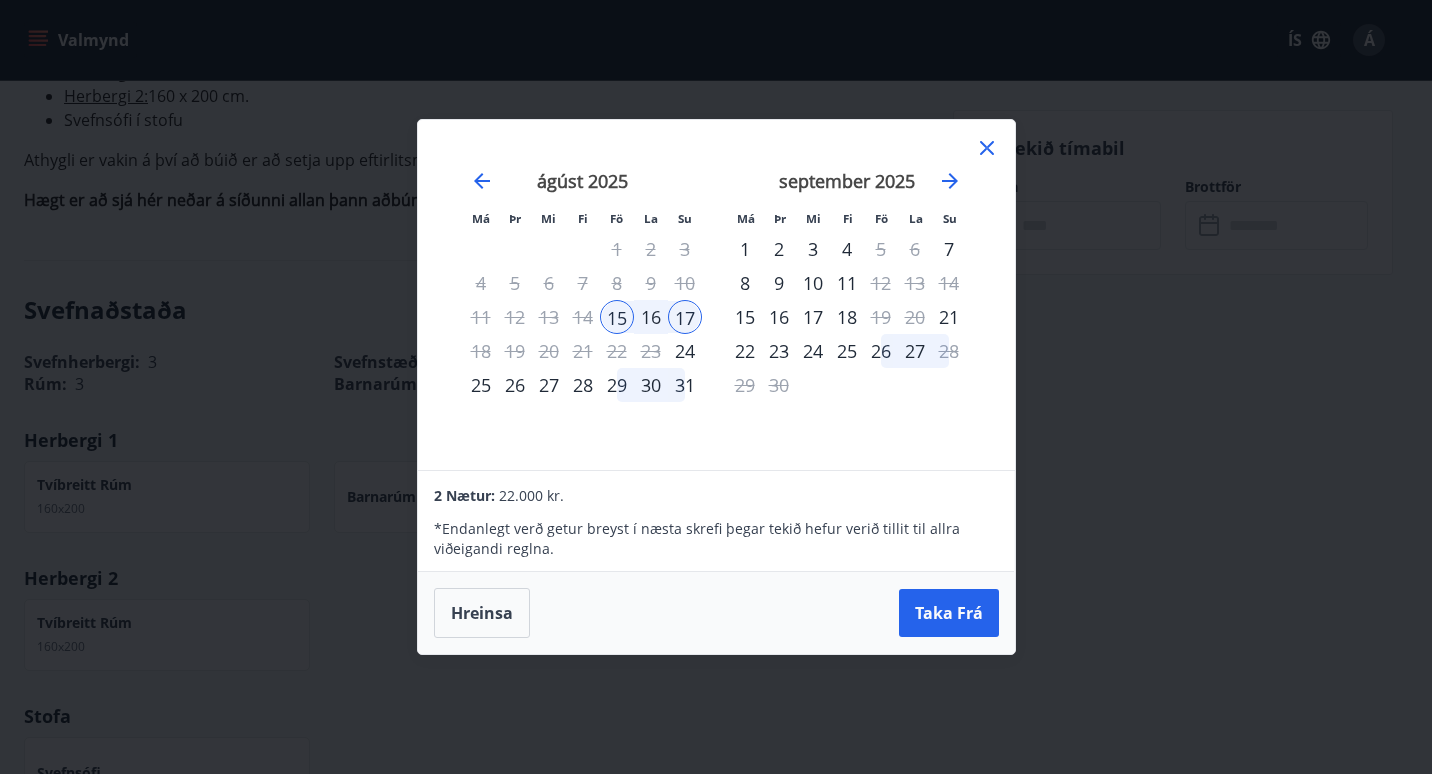 click 